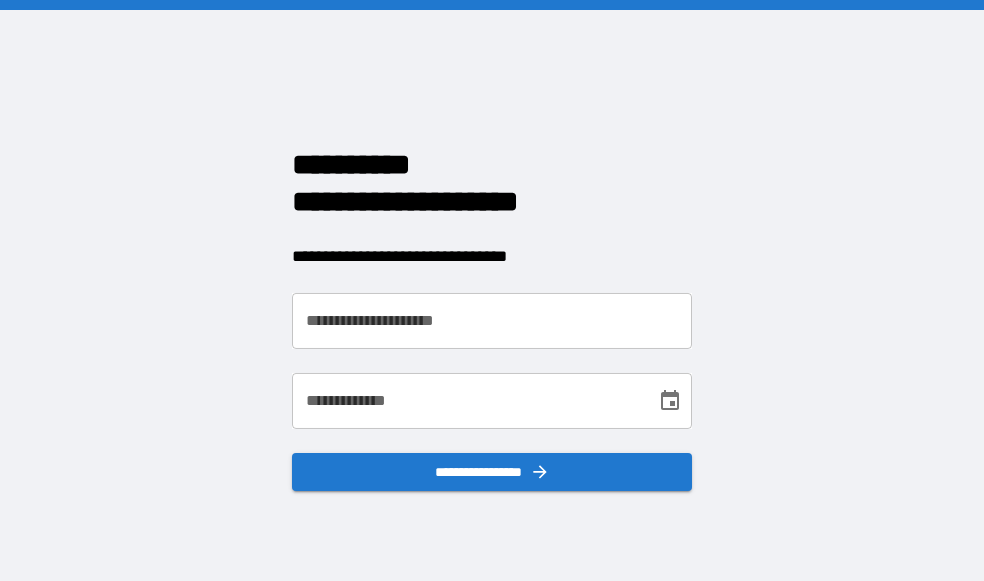 scroll, scrollTop: 0, scrollLeft: 0, axis: both 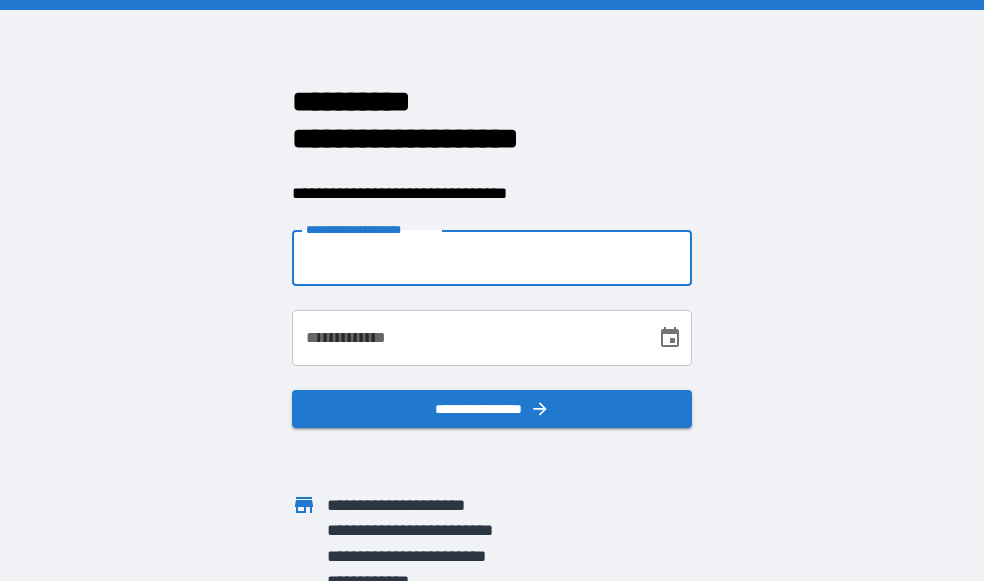 click on "**********" at bounding box center (492, 258) 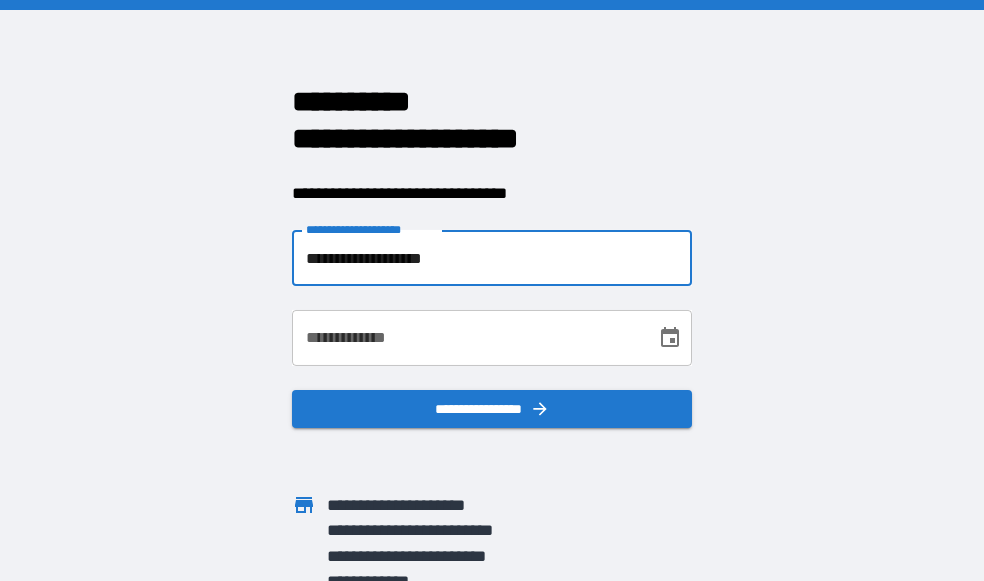 click on "**********" at bounding box center [492, 258] 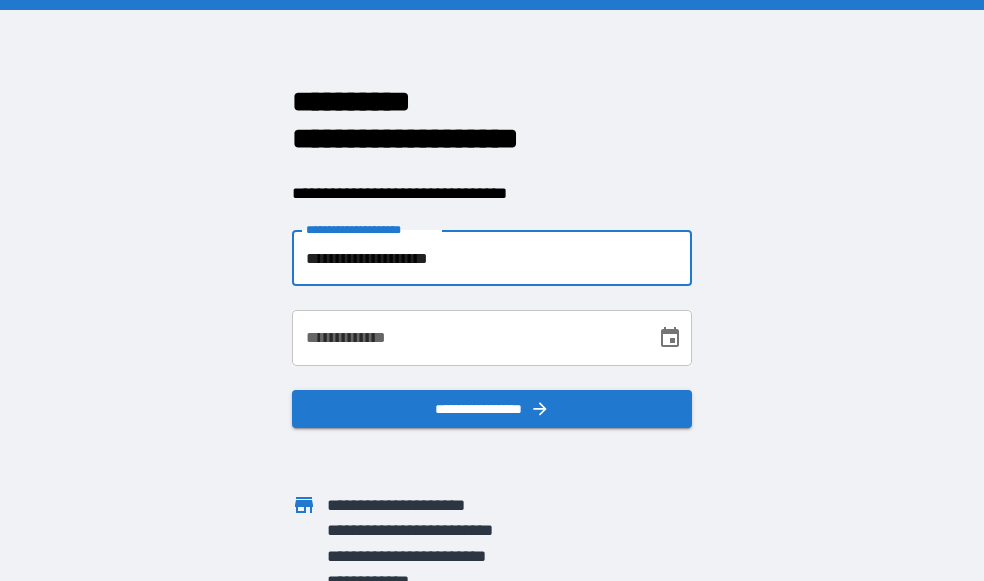 type on "**********" 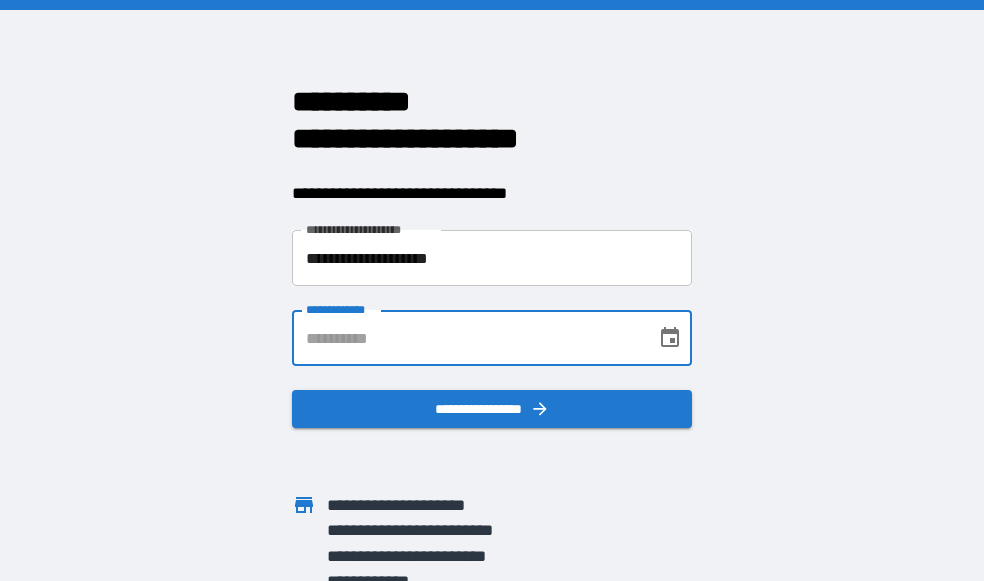 click on "**********" at bounding box center [467, 338] 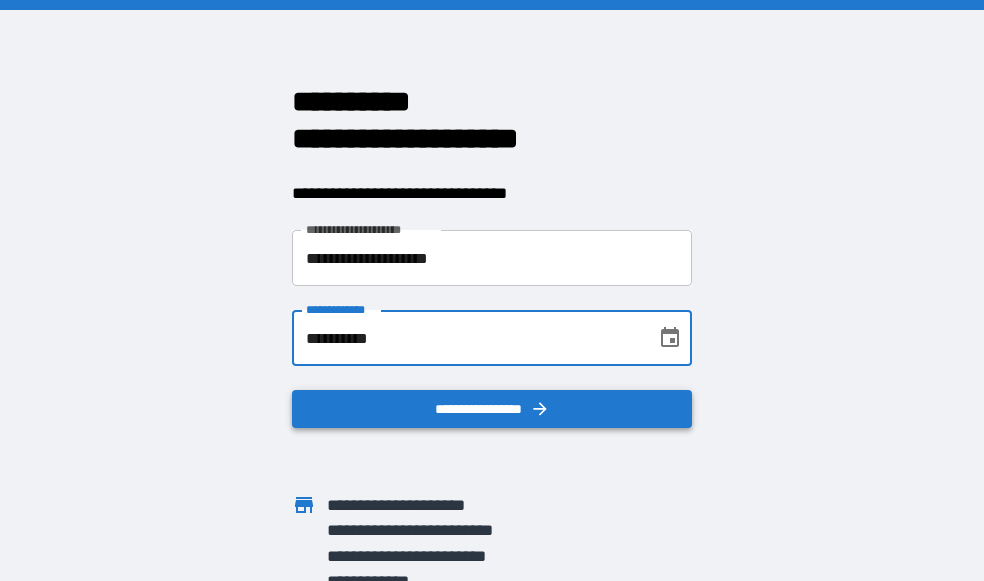 type on "**********" 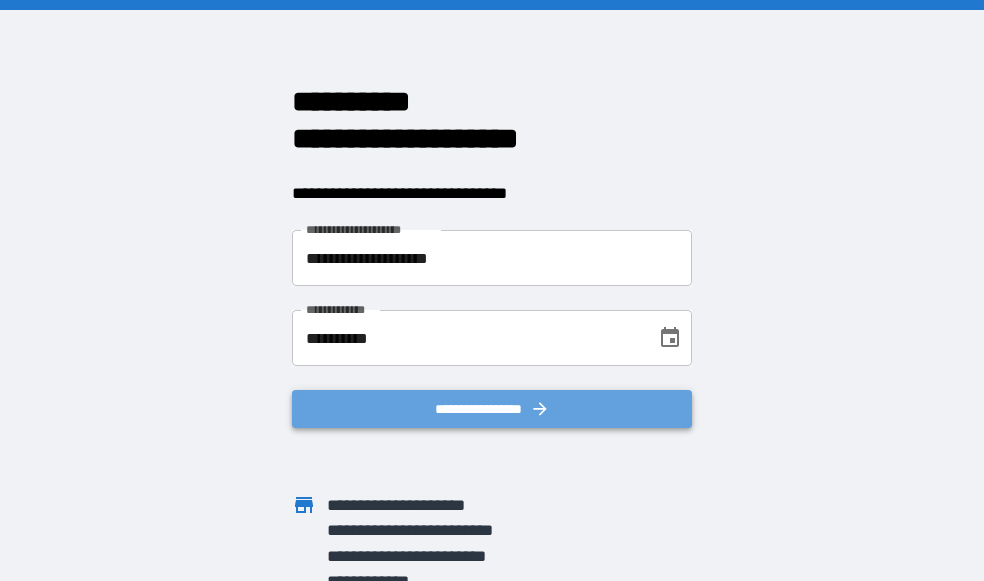 click on "**********" at bounding box center [492, 409] 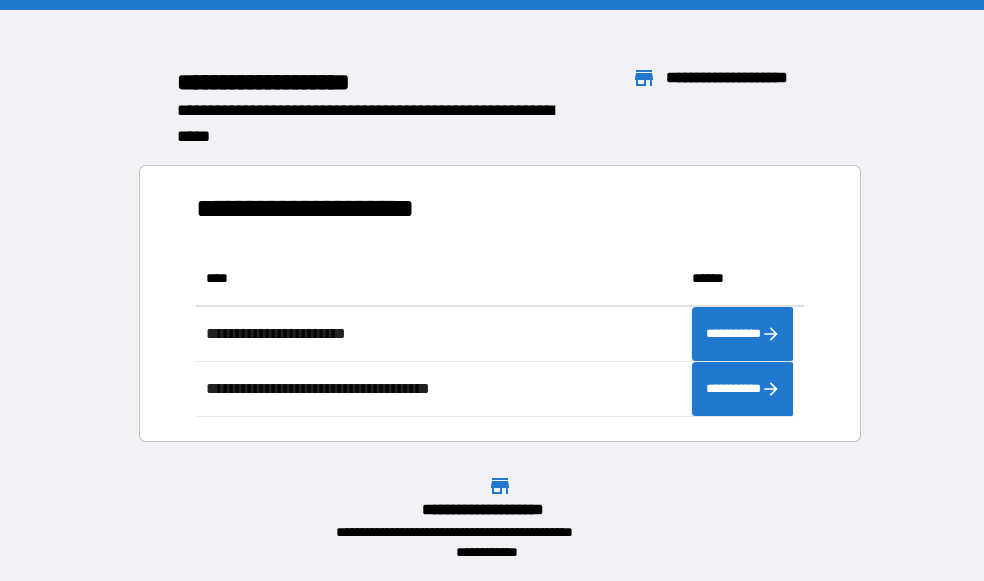 scroll, scrollTop: 16, scrollLeft: 16, axis: both 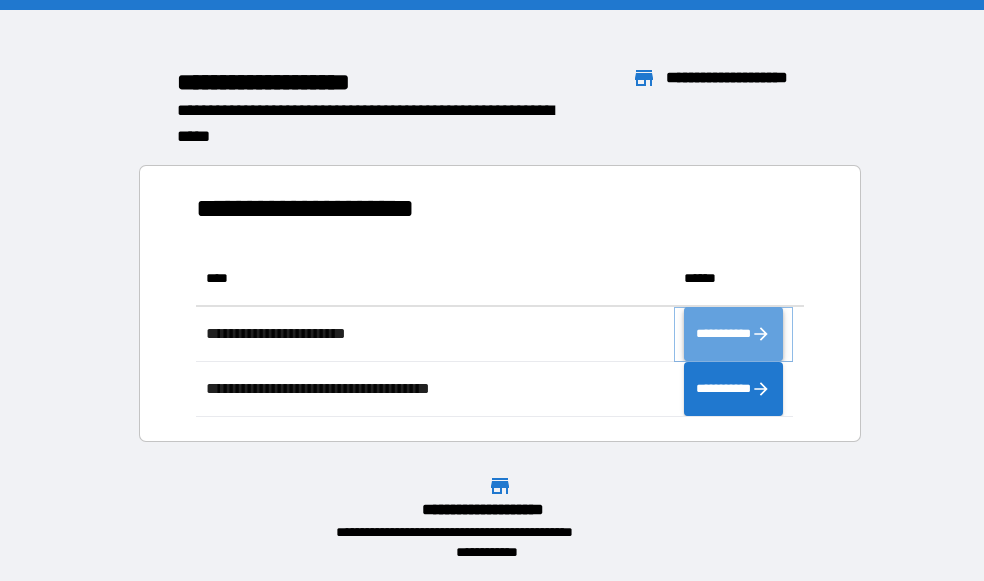 click on "**********" at bounding box center [733, 334] 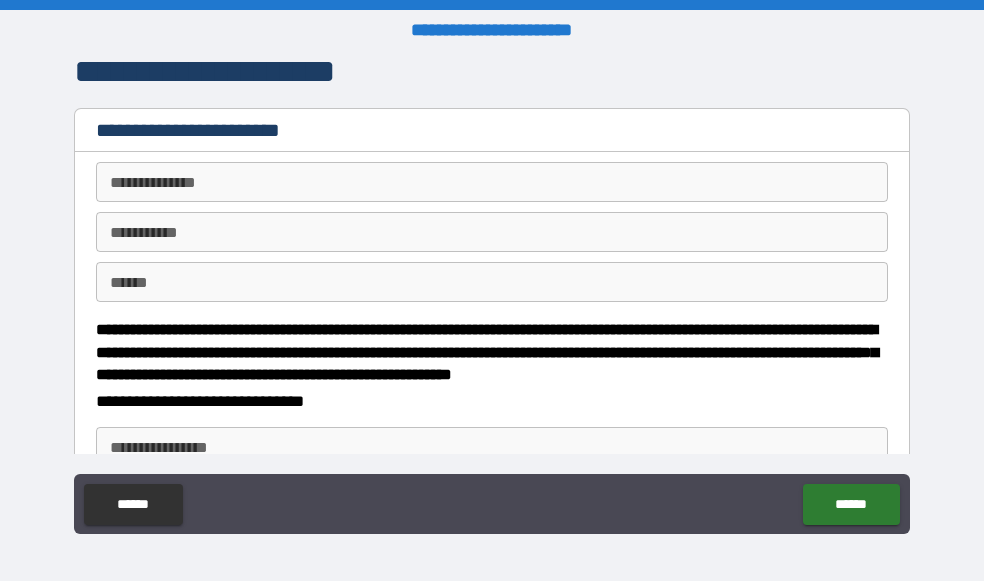 type on "*" 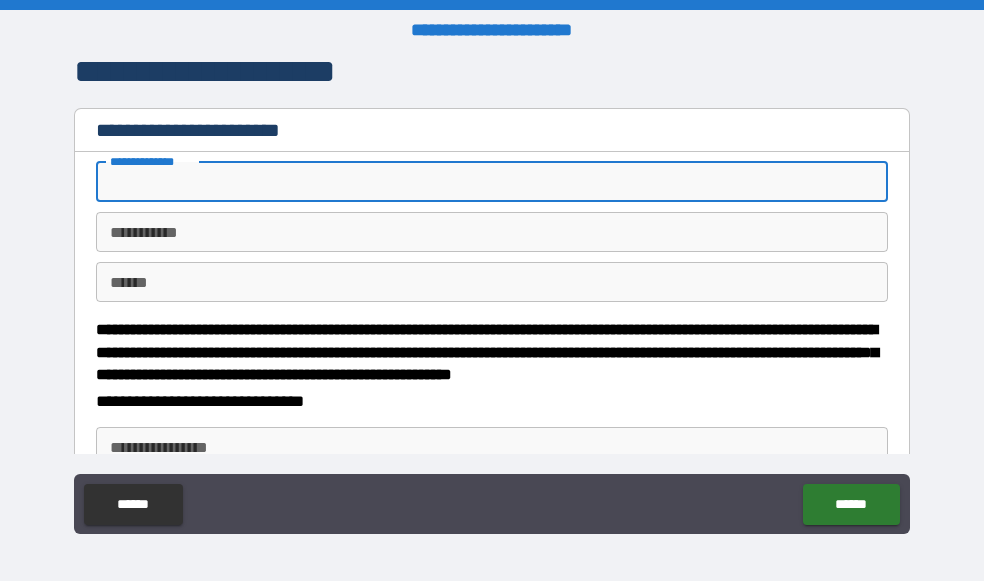 click on "**********" at bounding box center [492, 182] 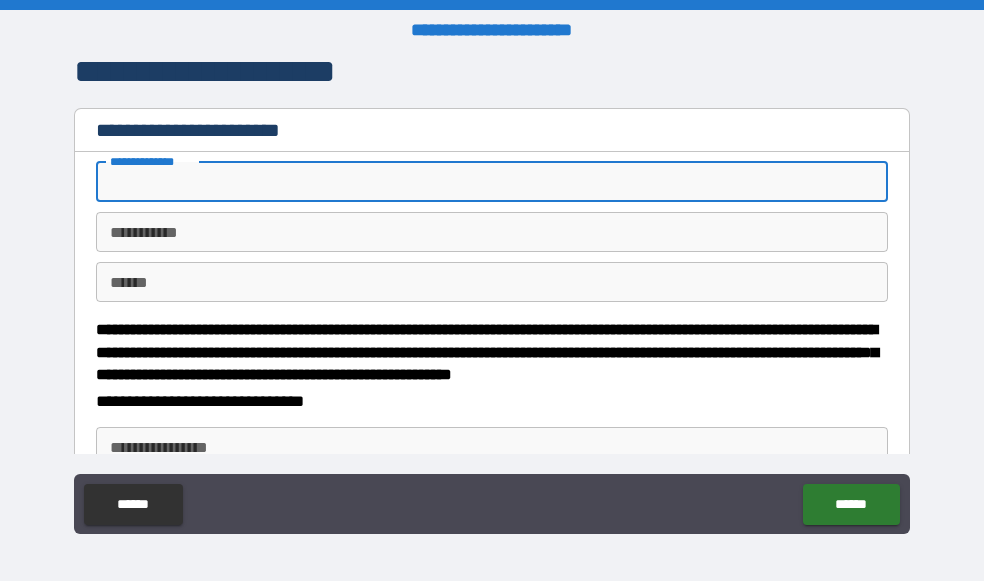 type on "*" 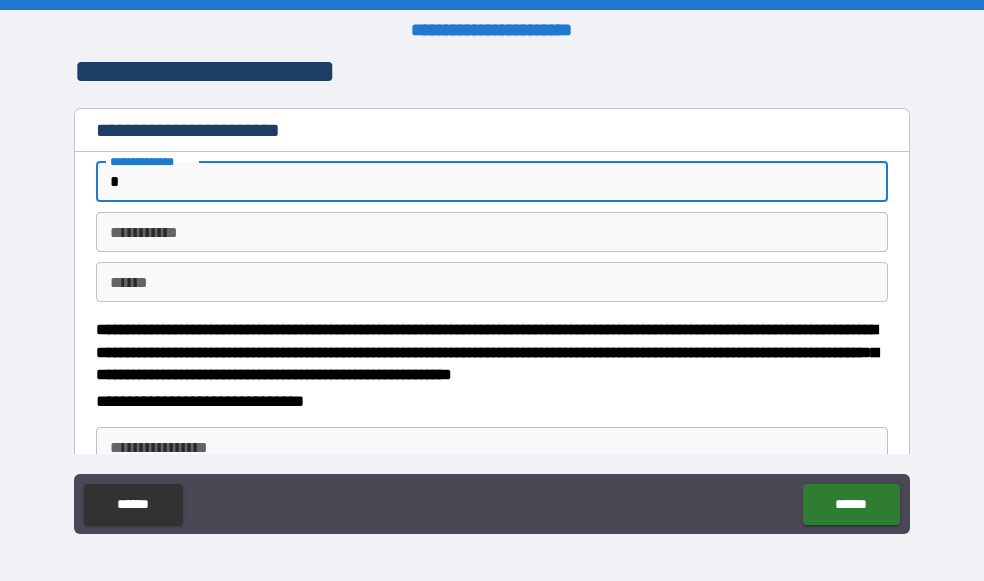 type on "*" 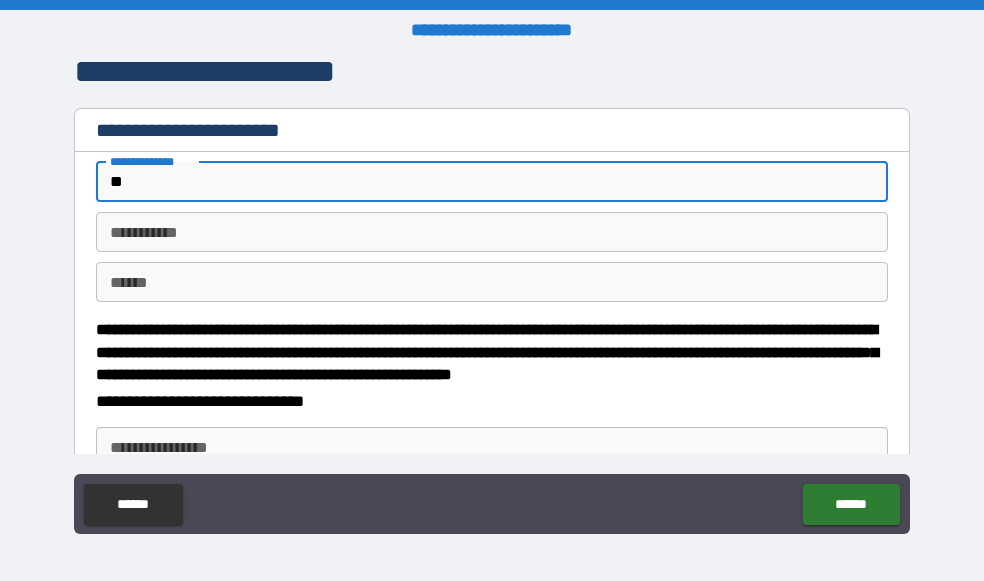 type on "*" 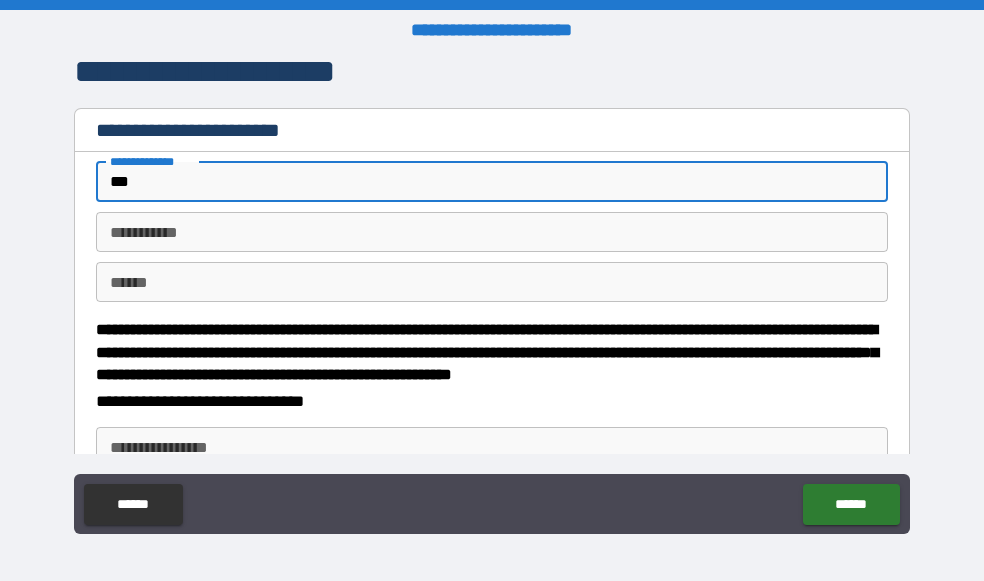 type on "*" 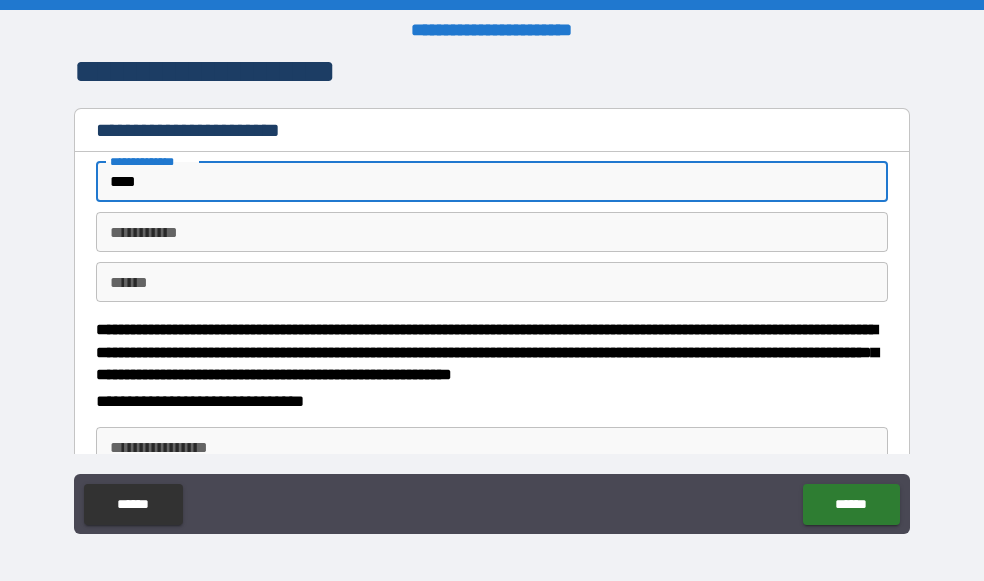 type on "*" 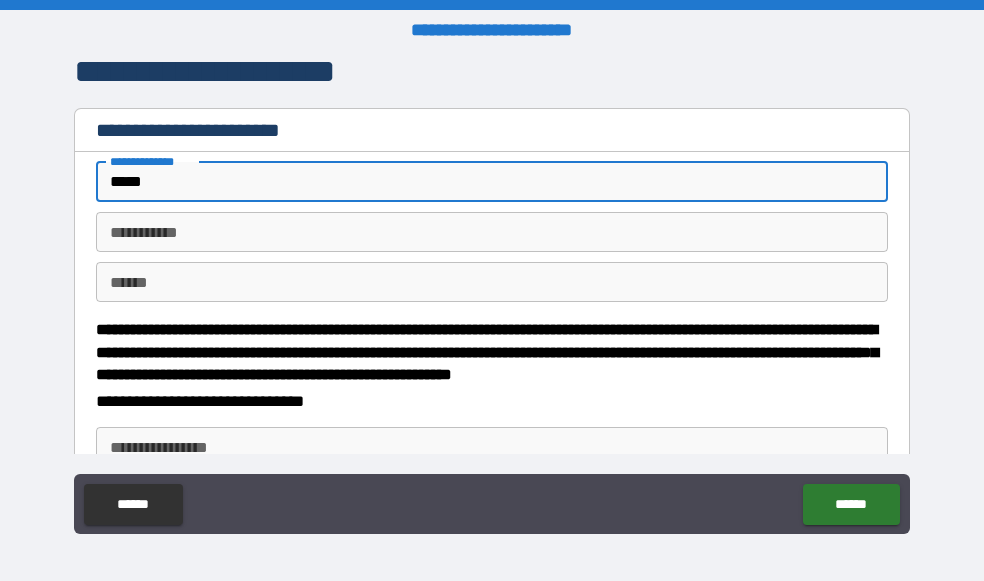 type on "*" 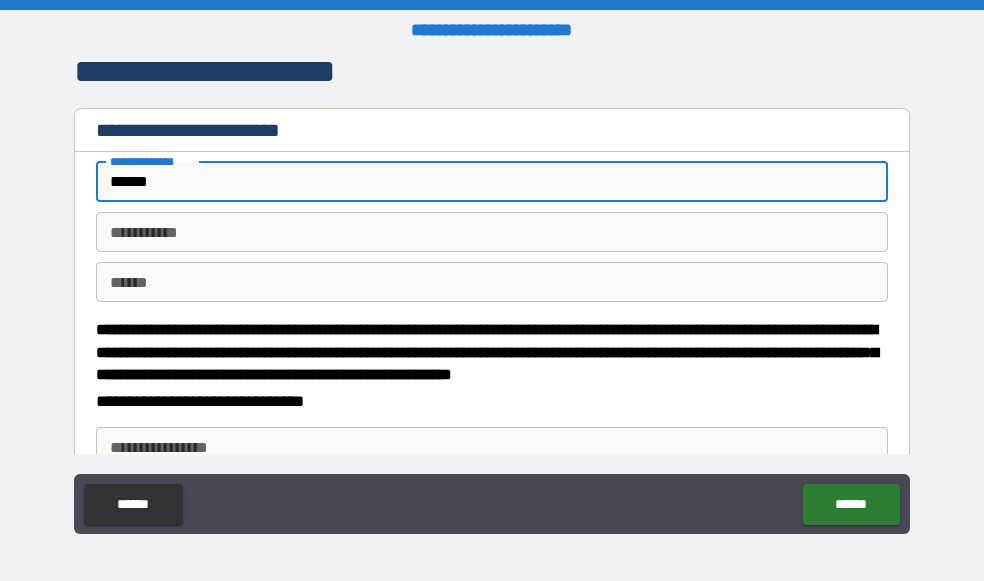 type on "*" 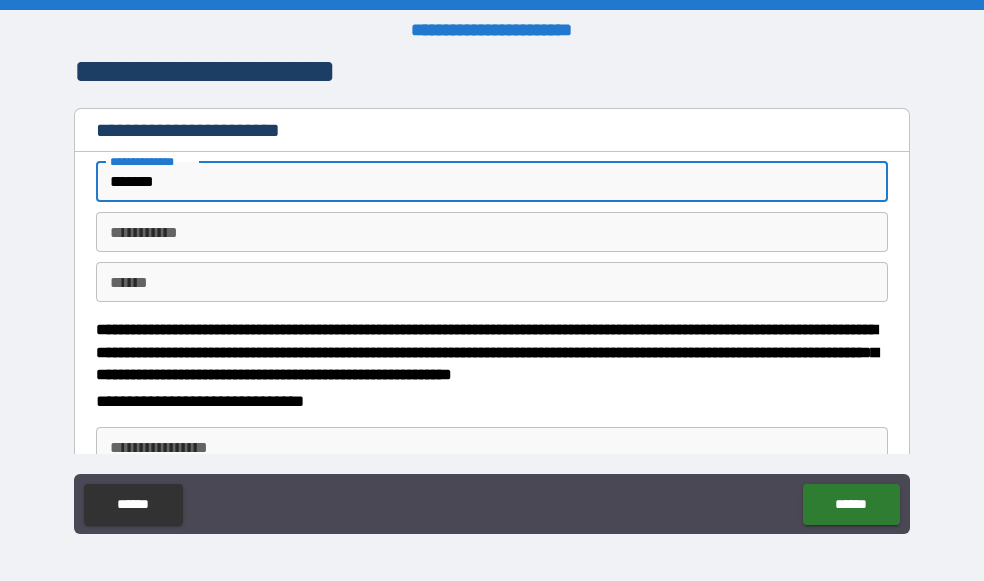 type on "*" 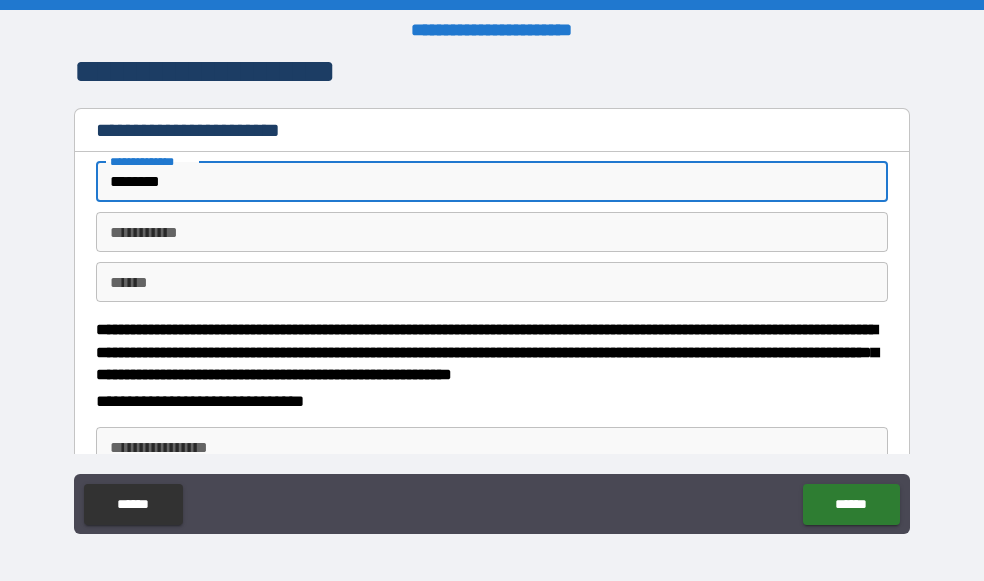 type on "*" 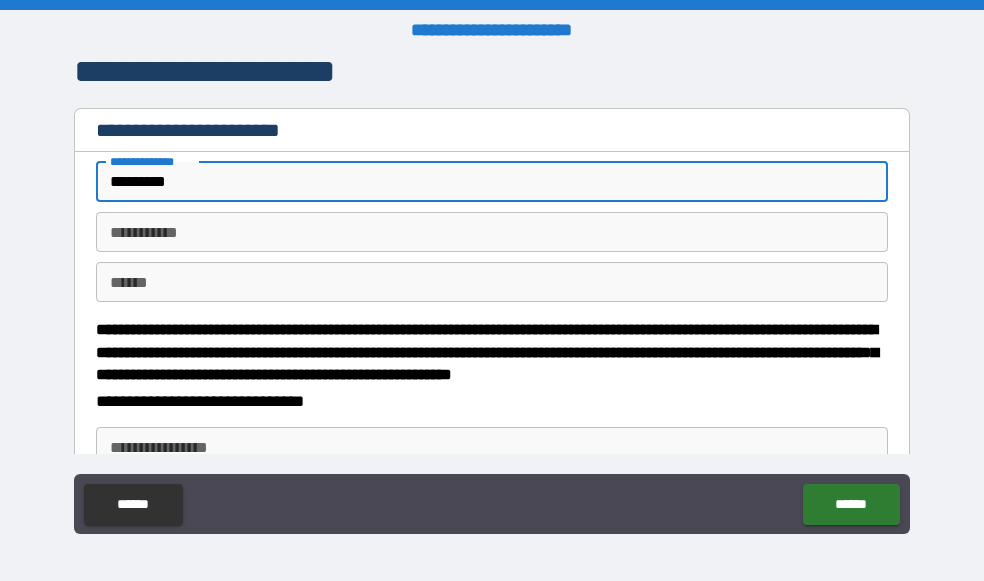 type on "*" 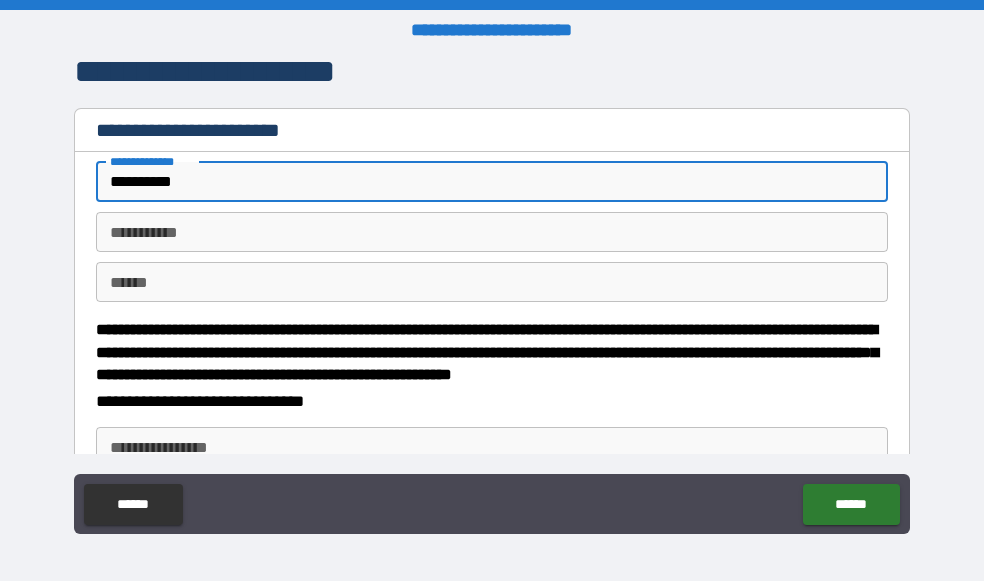 type on "*" 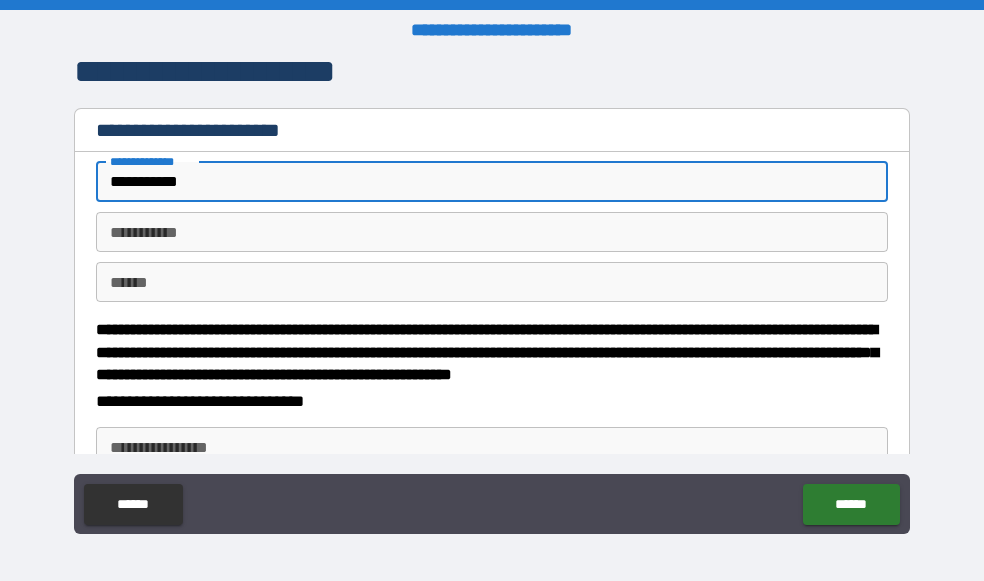 type on "*" 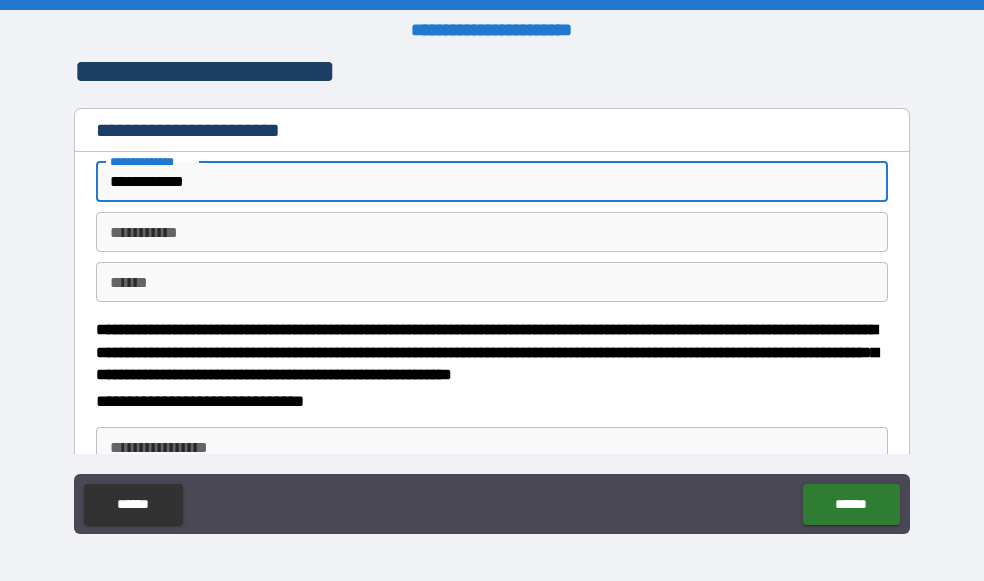 type on "*" 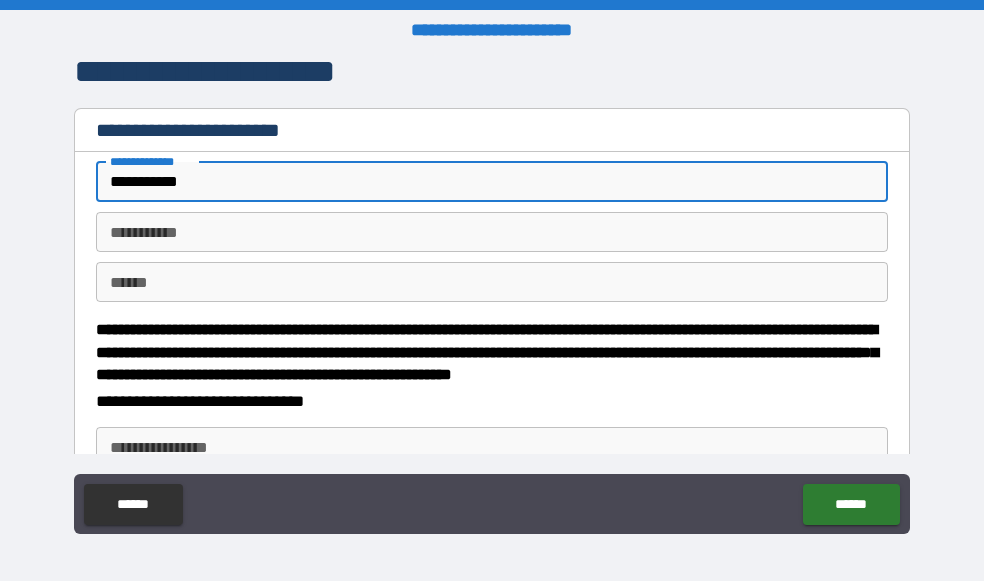 type on "**********" 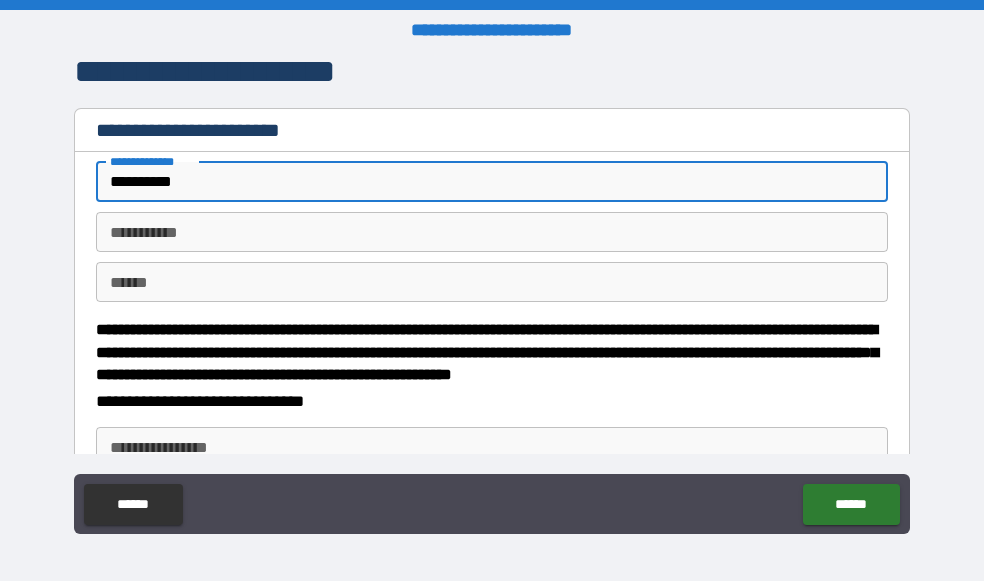 type on "*" 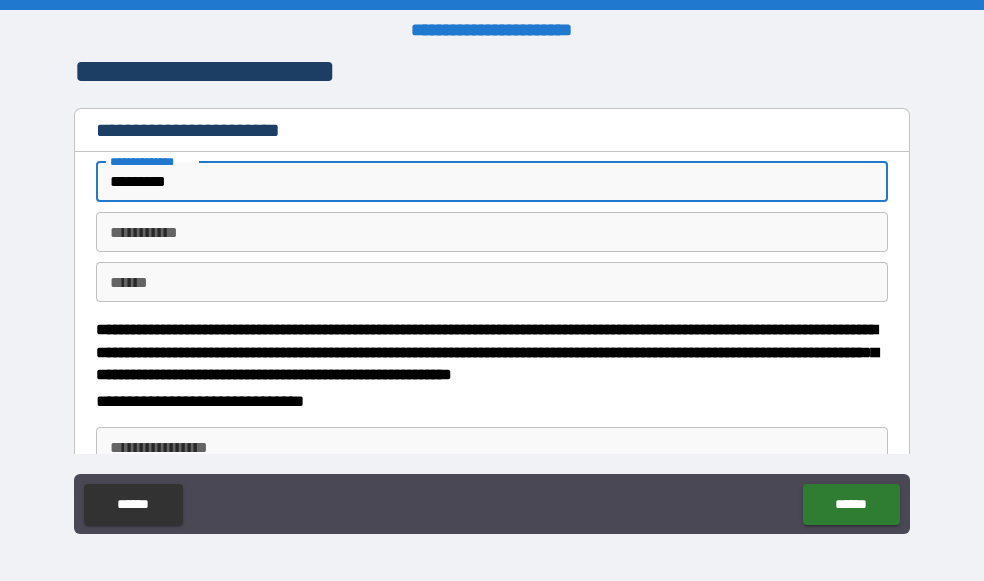 type on "*" 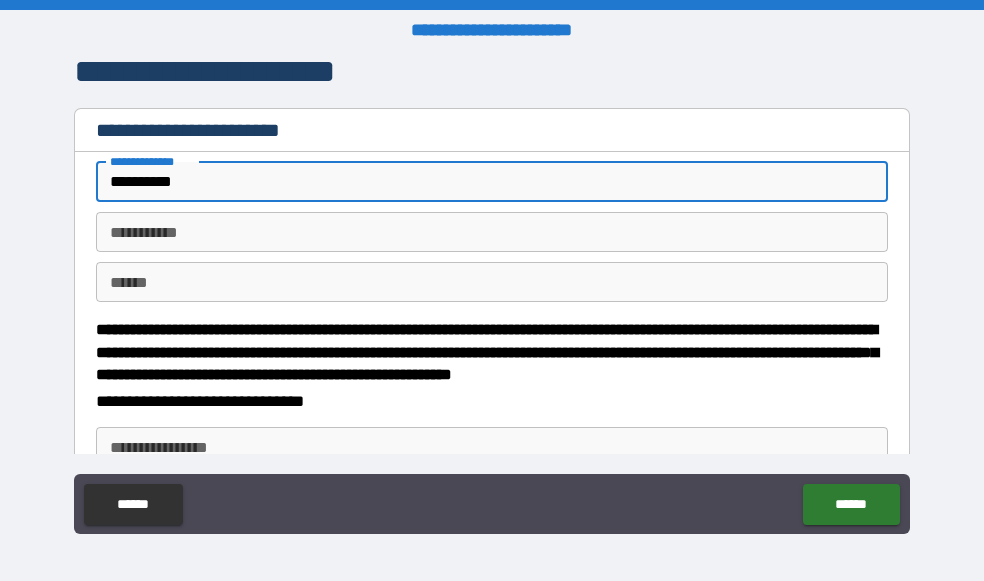 type on "*" 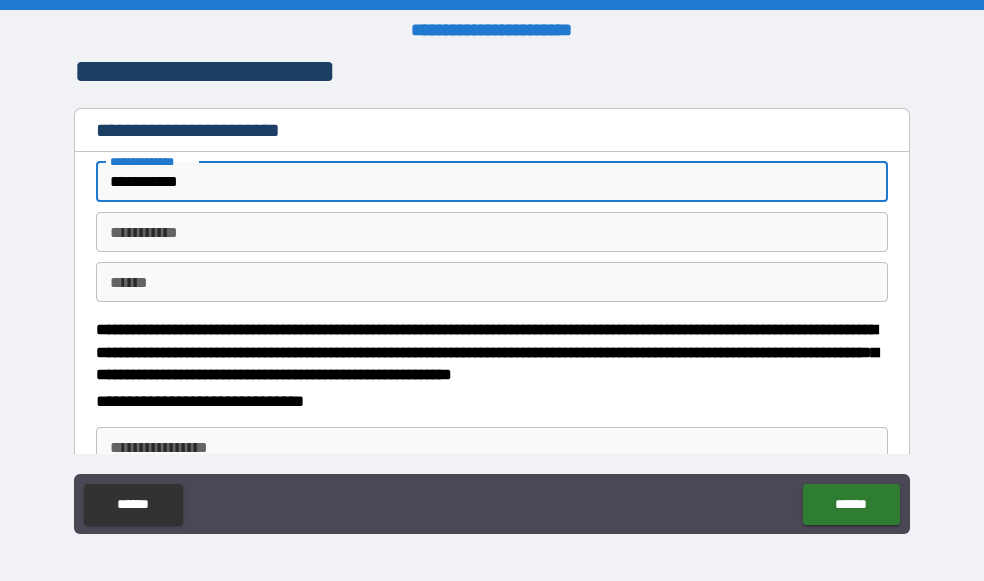 type on "*" 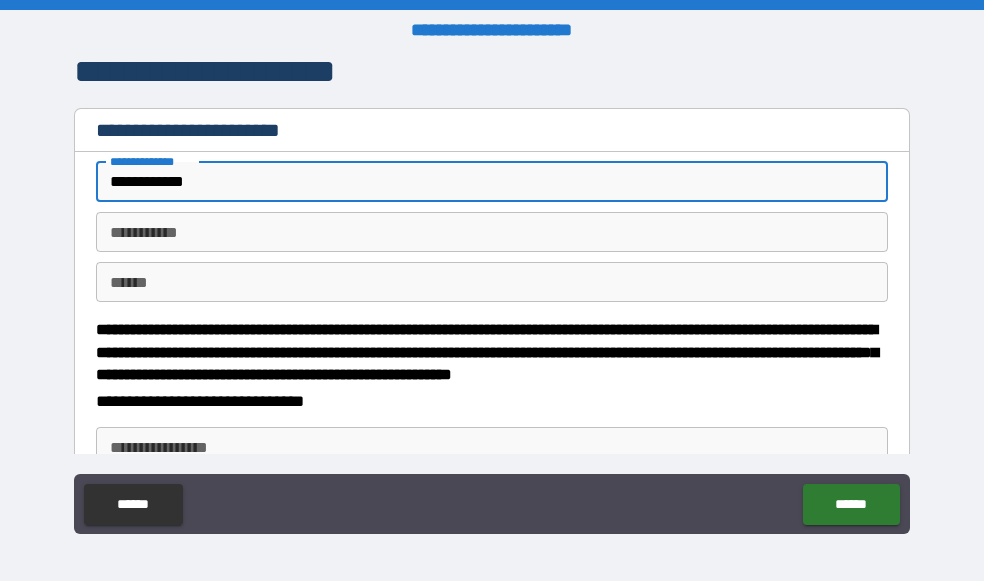 type on "*" 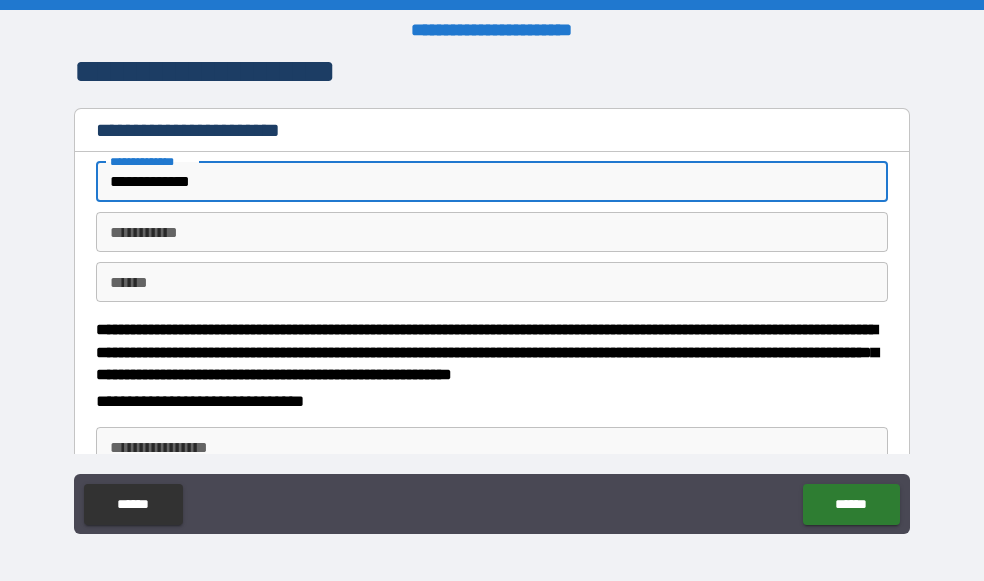 type on "*" 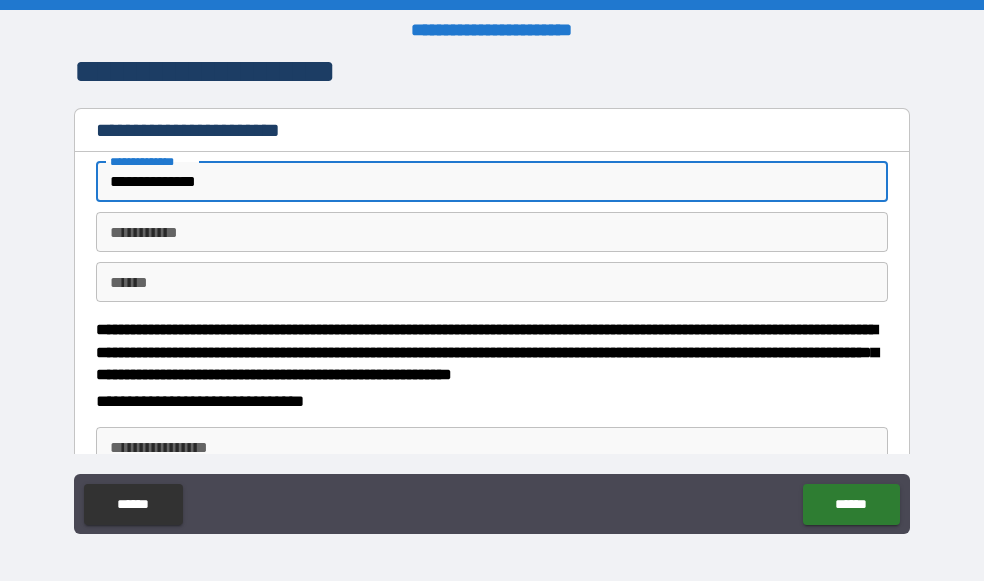 type on "*" 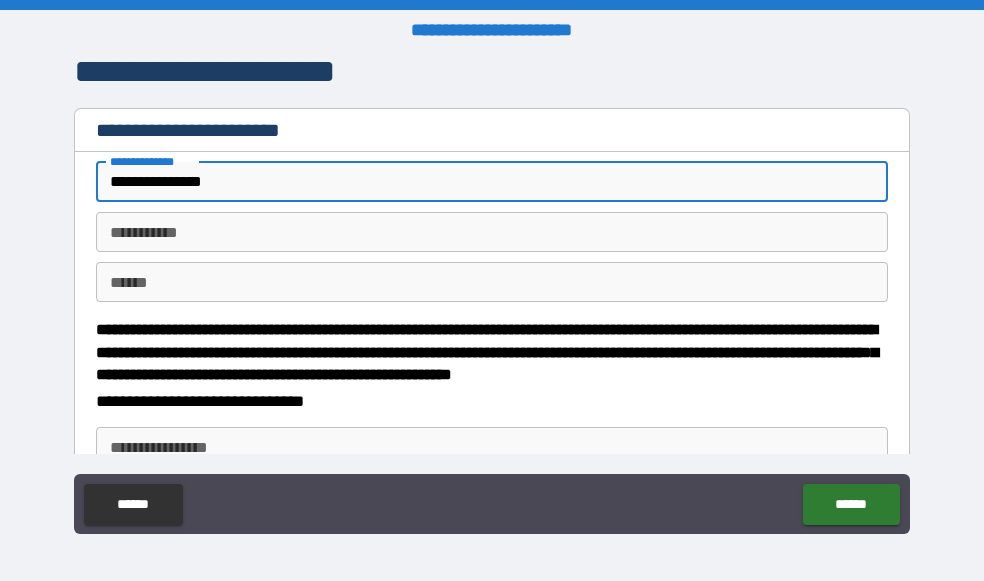 type on "*" 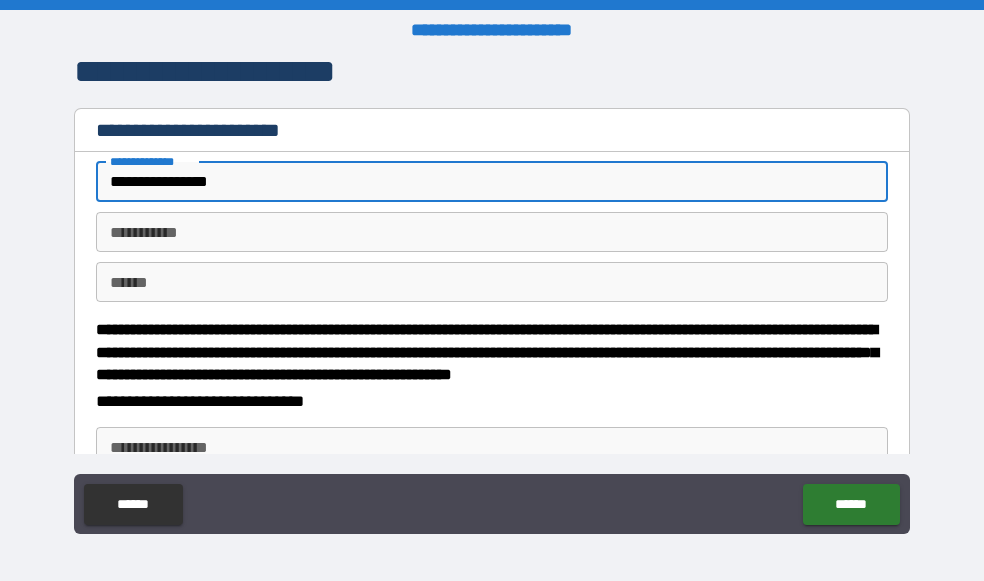 type on "*" 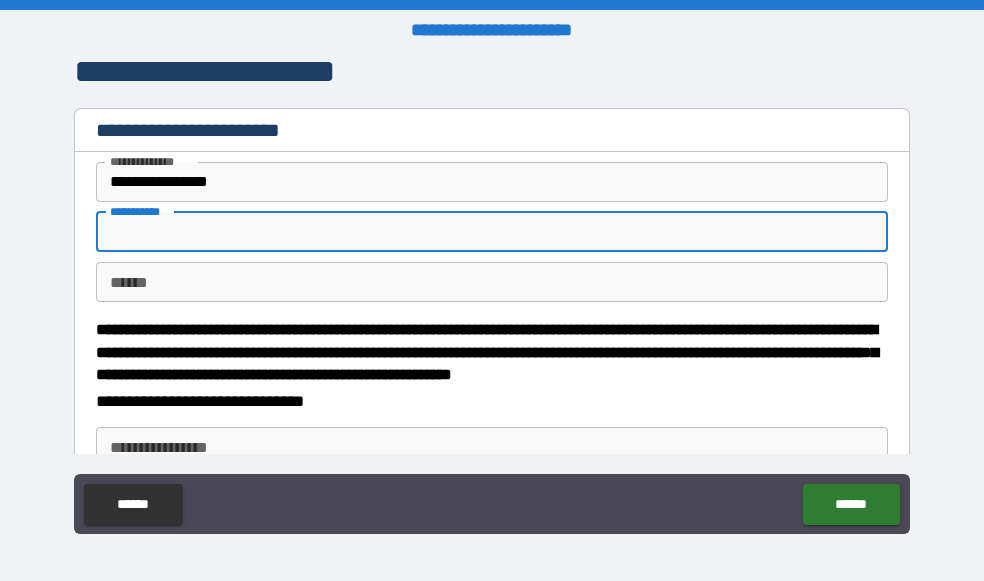 type on "*" 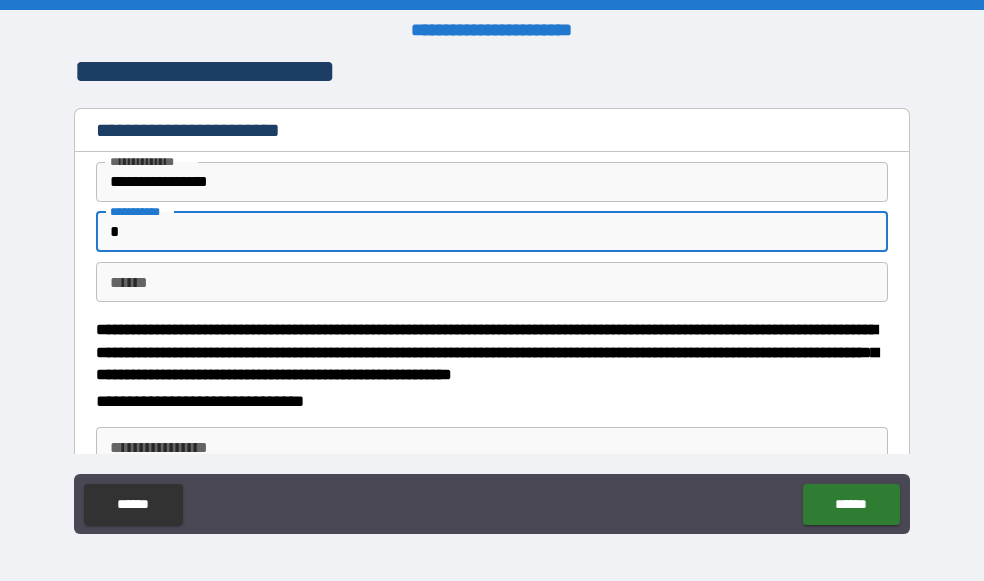 type on "*" 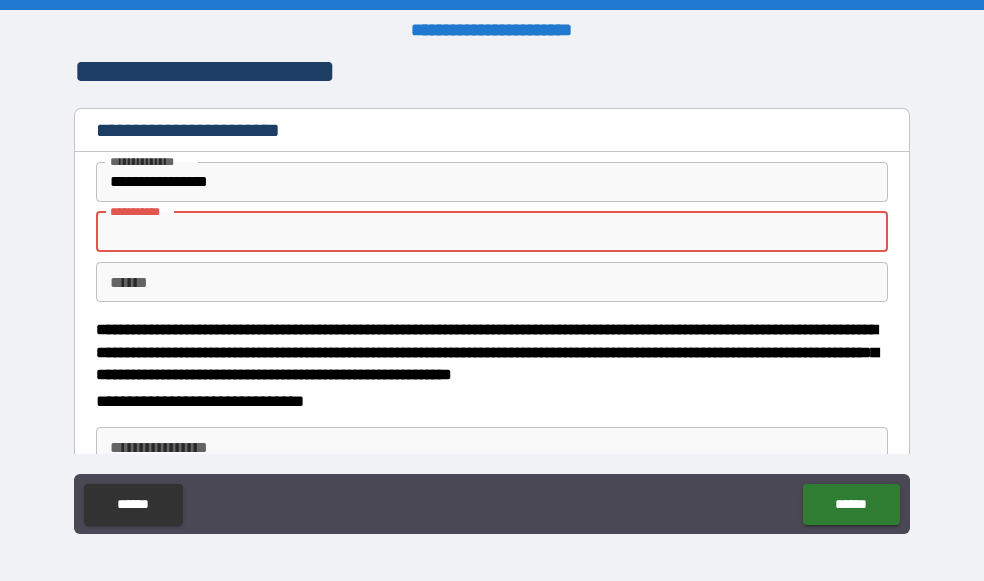 type on "*" 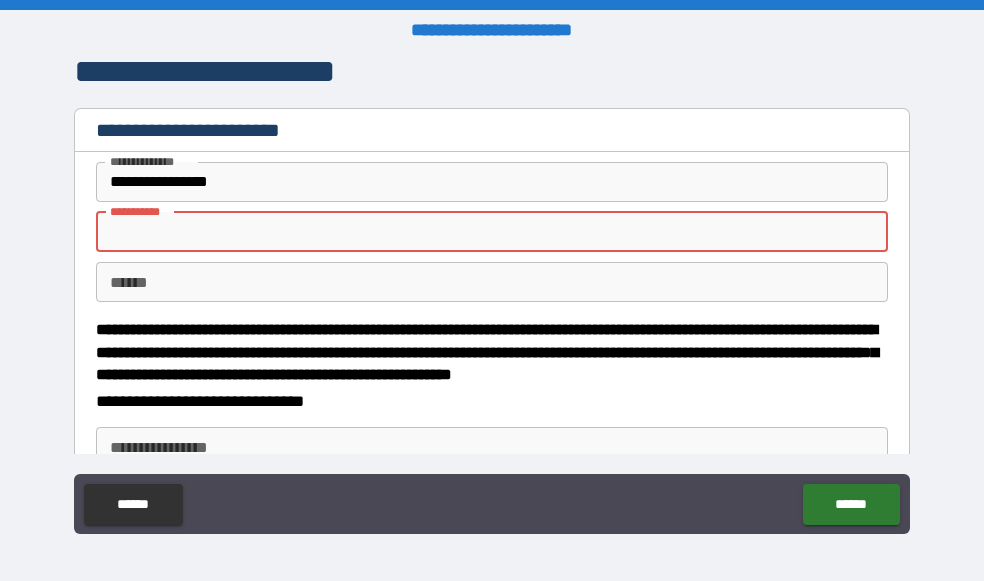type on "*" 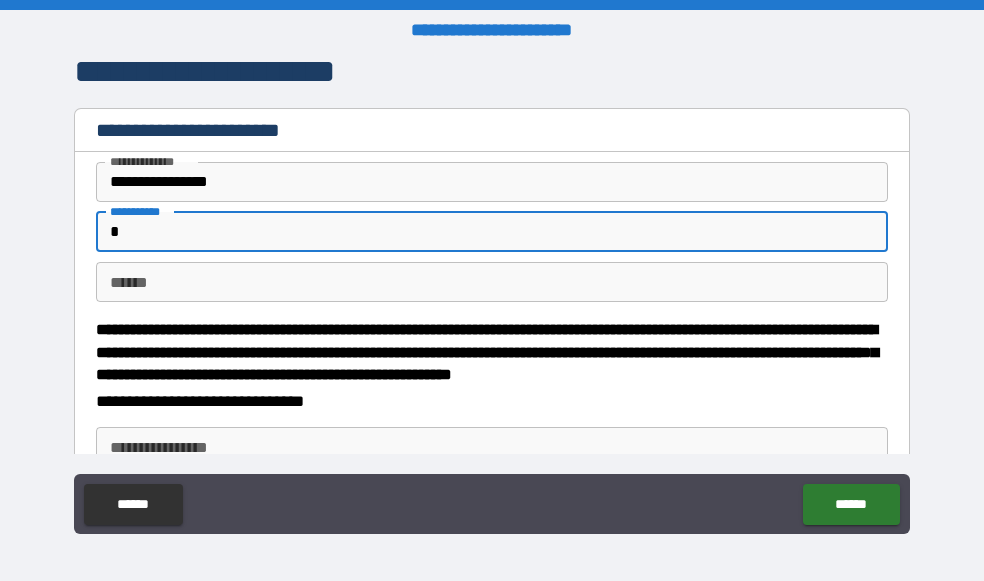 type on "*" 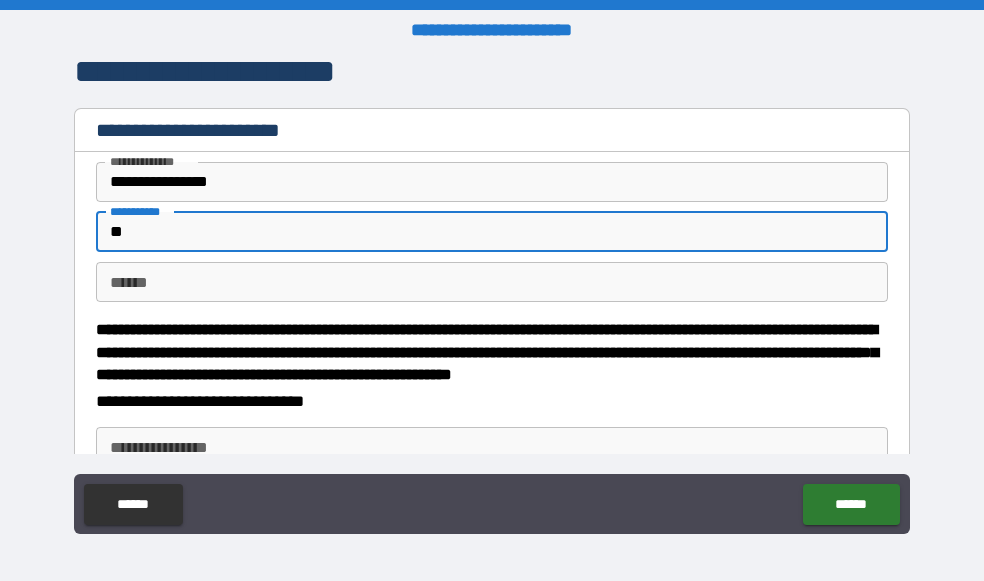 type on "*" 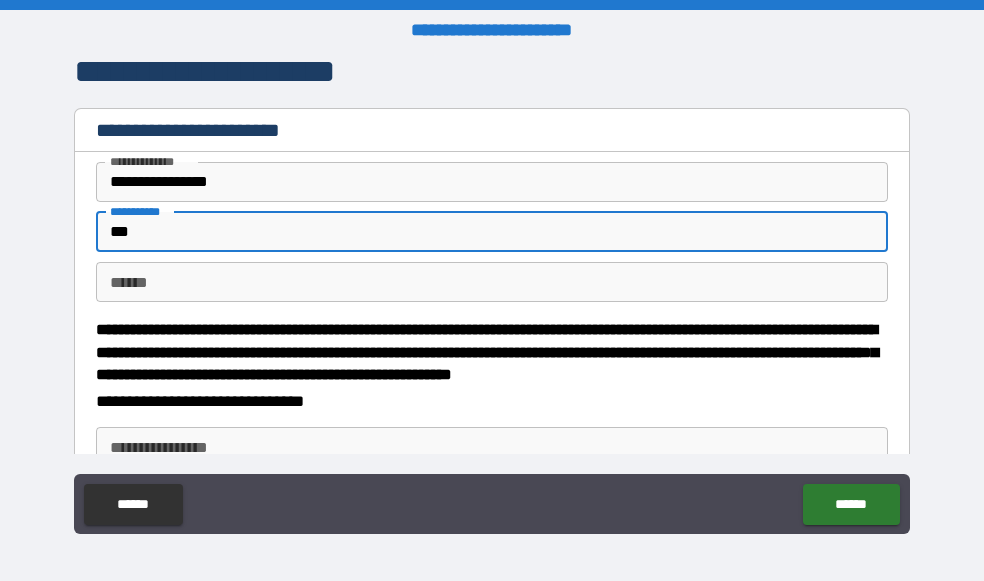 type on "*" 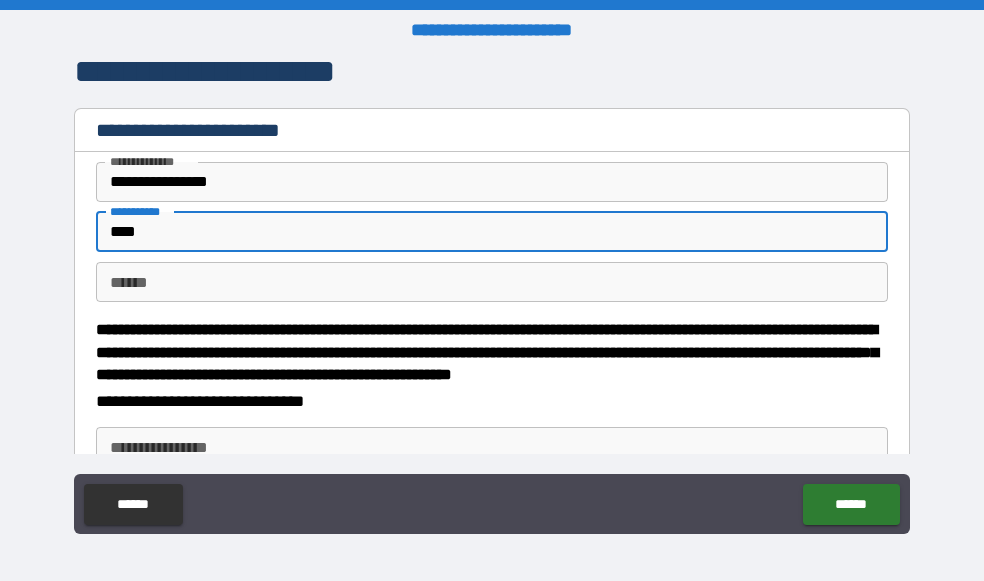 type on "*" 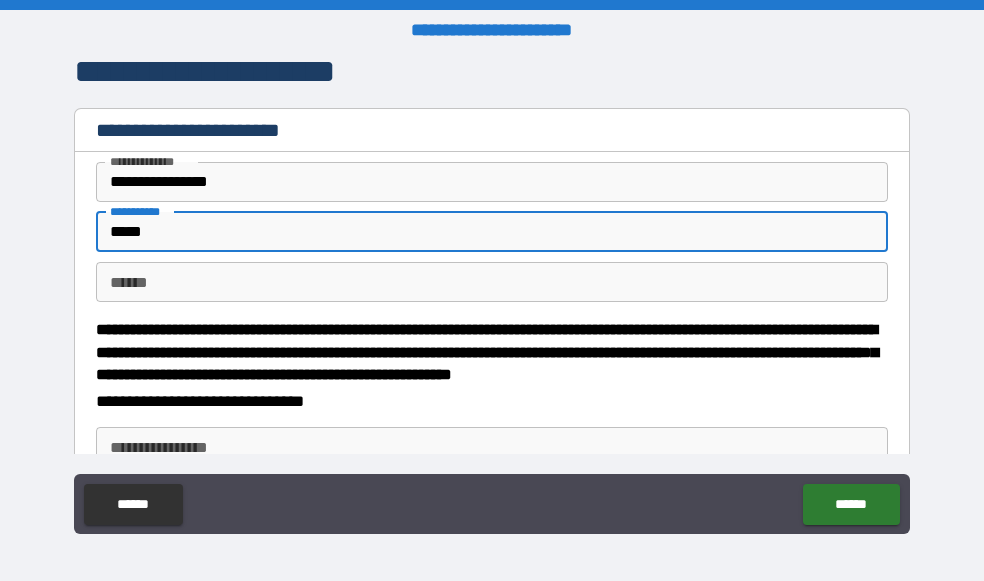 type on "*" 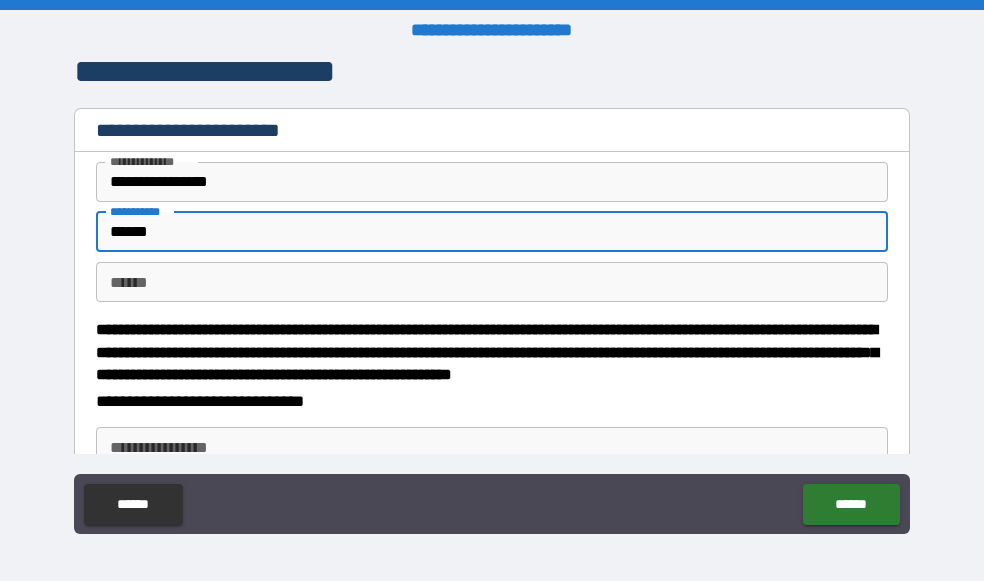 type on "*" 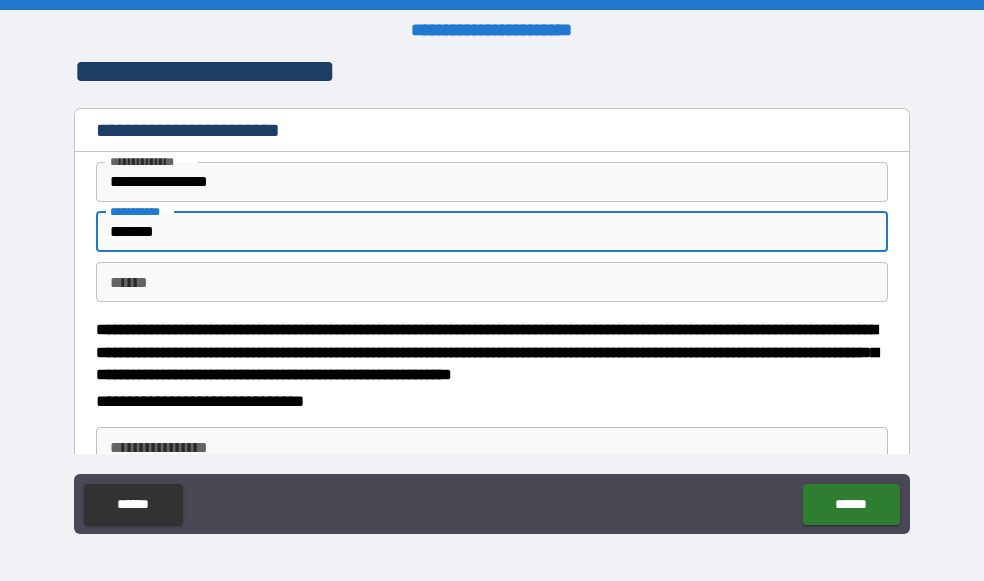 type on "*" 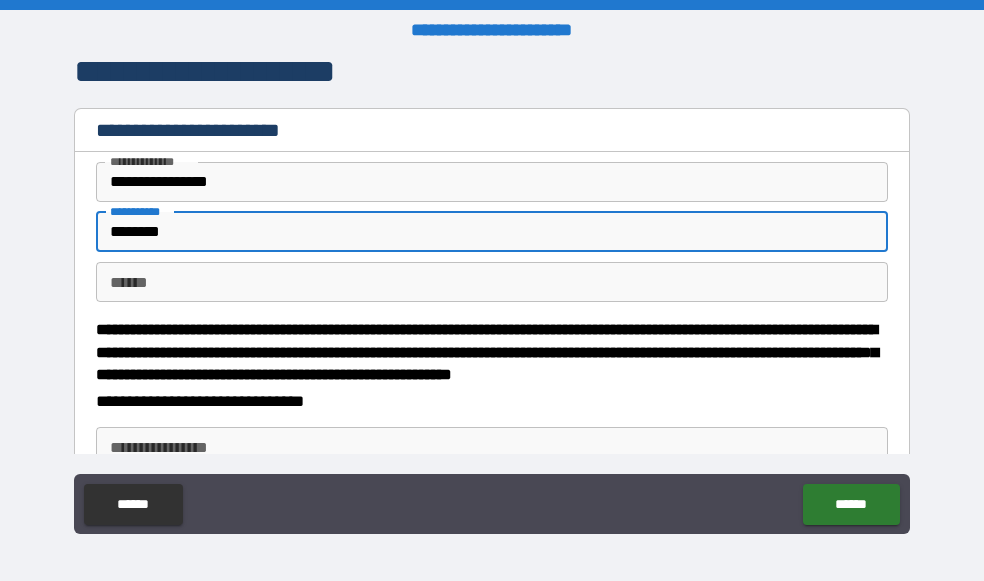 type on "*" 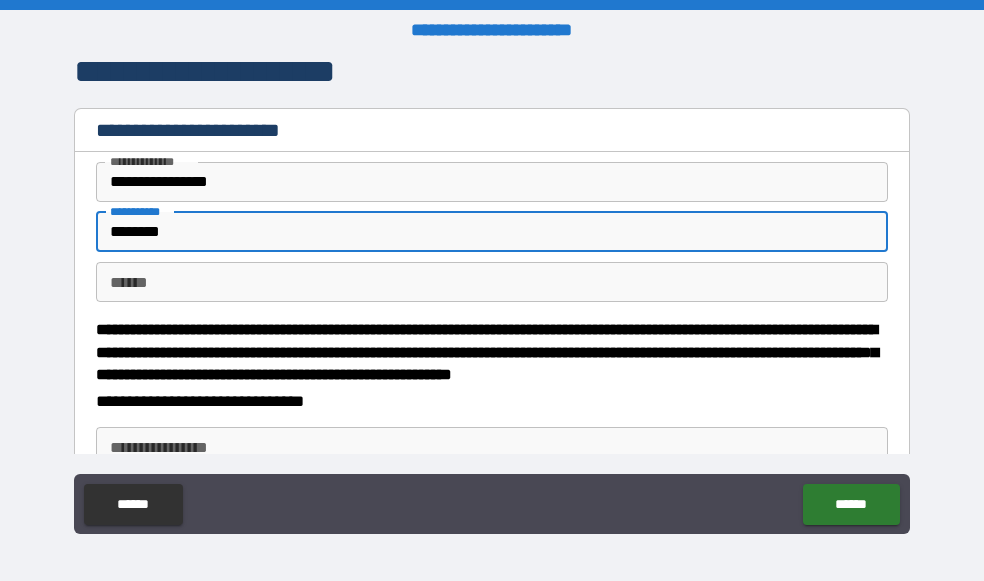 type on "********" 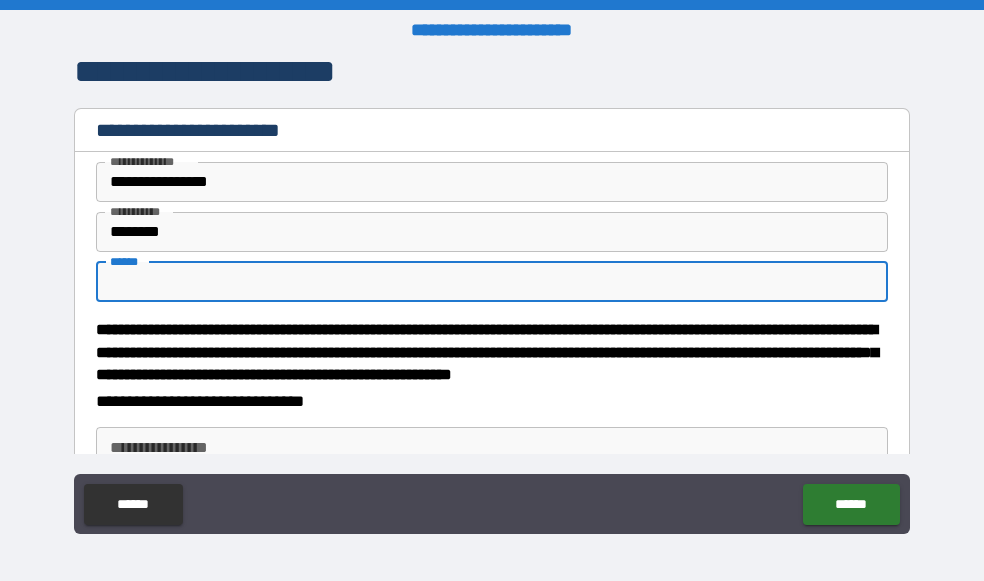 click on "****   *" at bounding box center [492, 282] 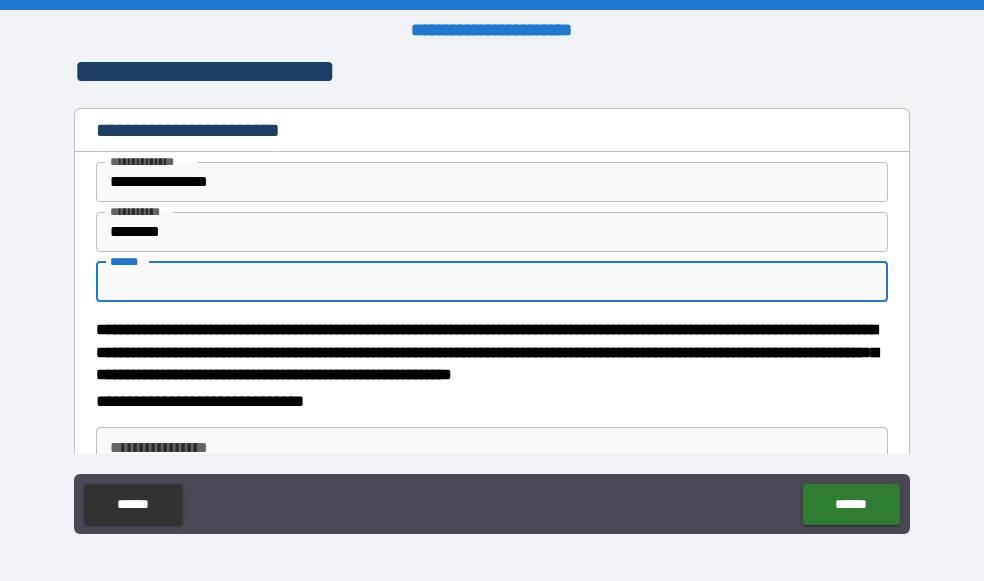 type on "*" 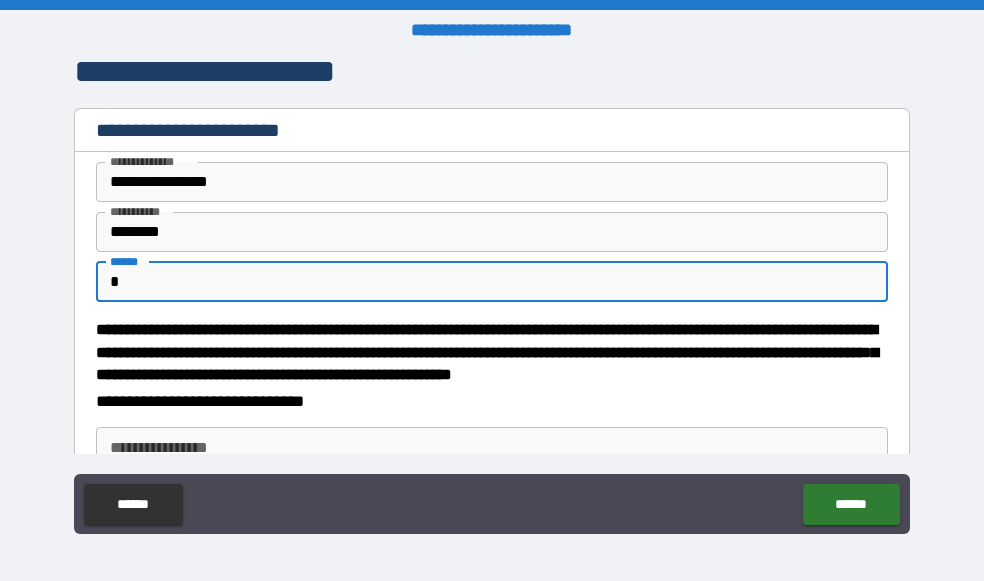 type on "*" 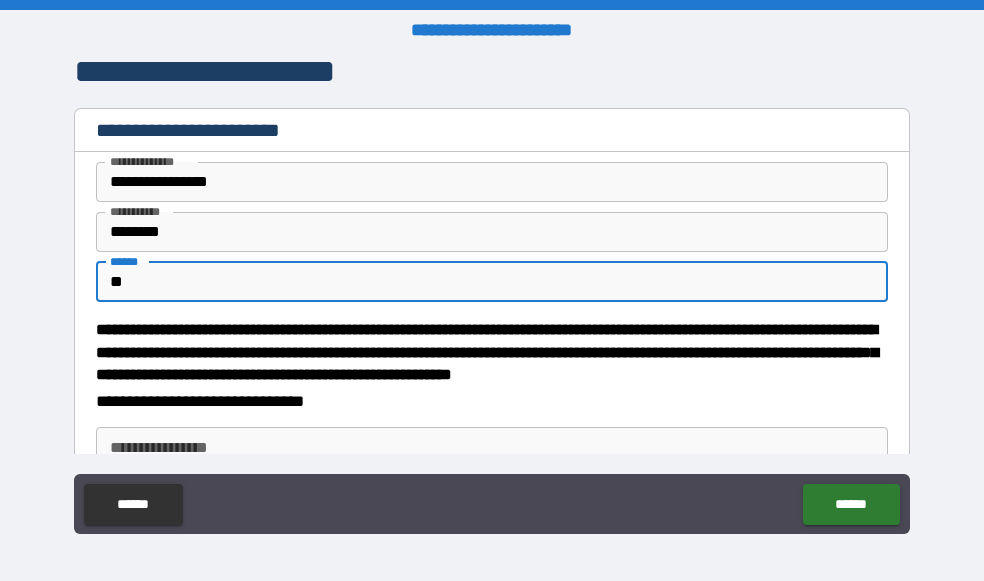 type on "*" 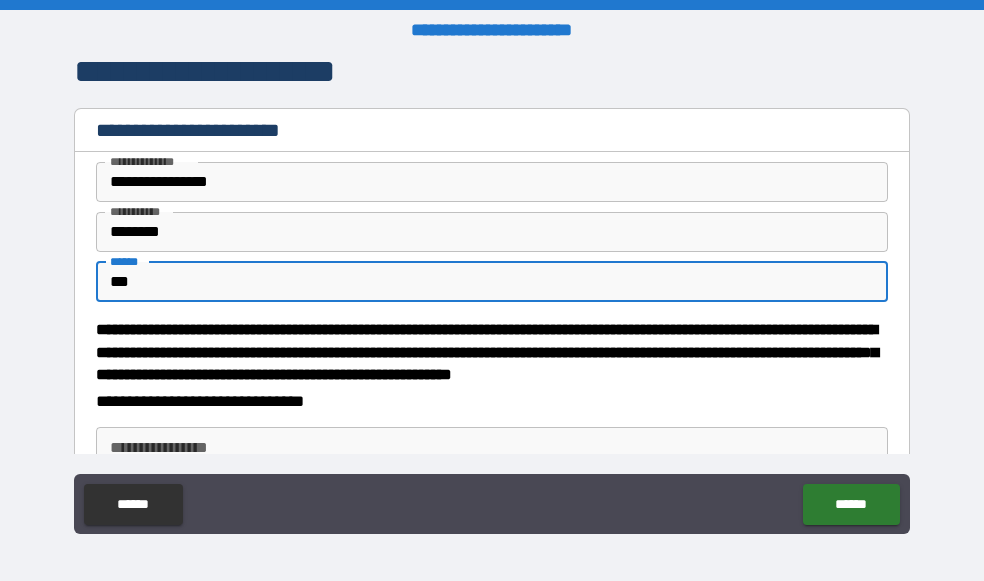 type on "*" 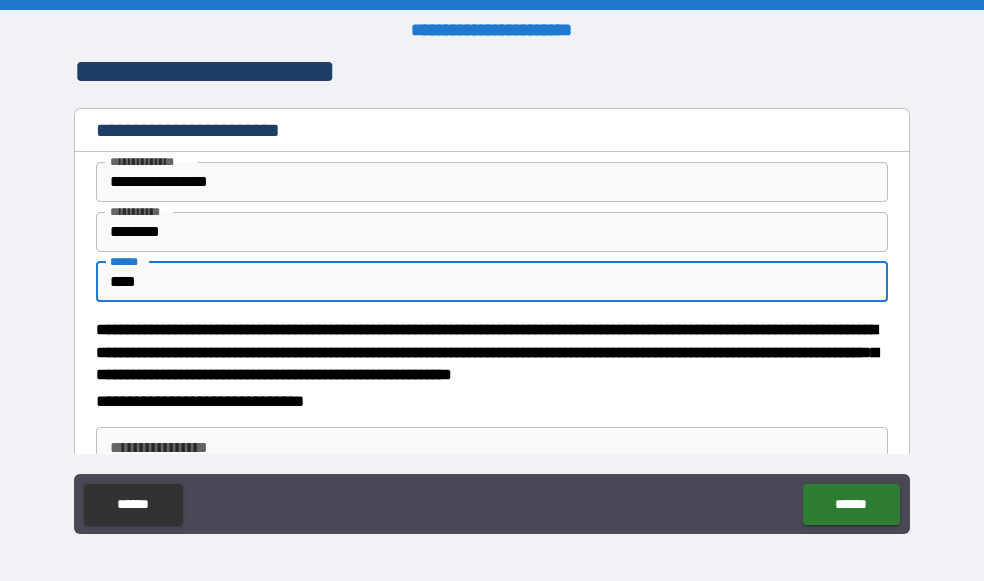 type on "*" 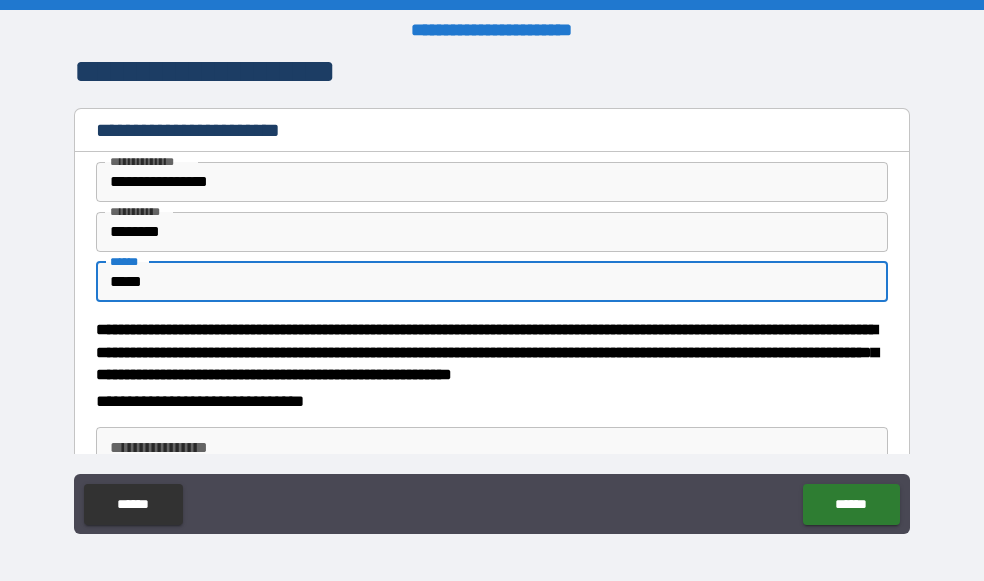 type on "*" 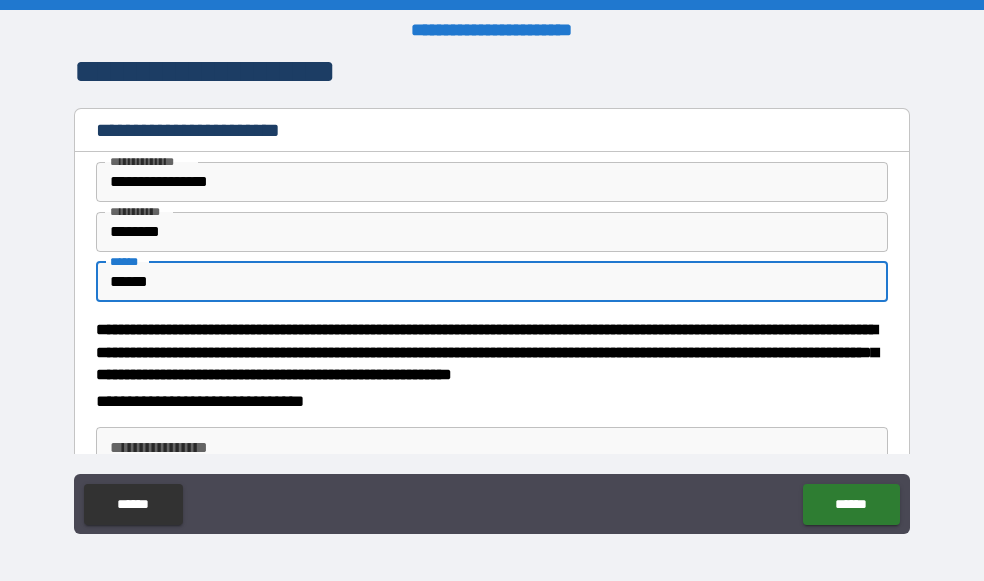 type on "*" 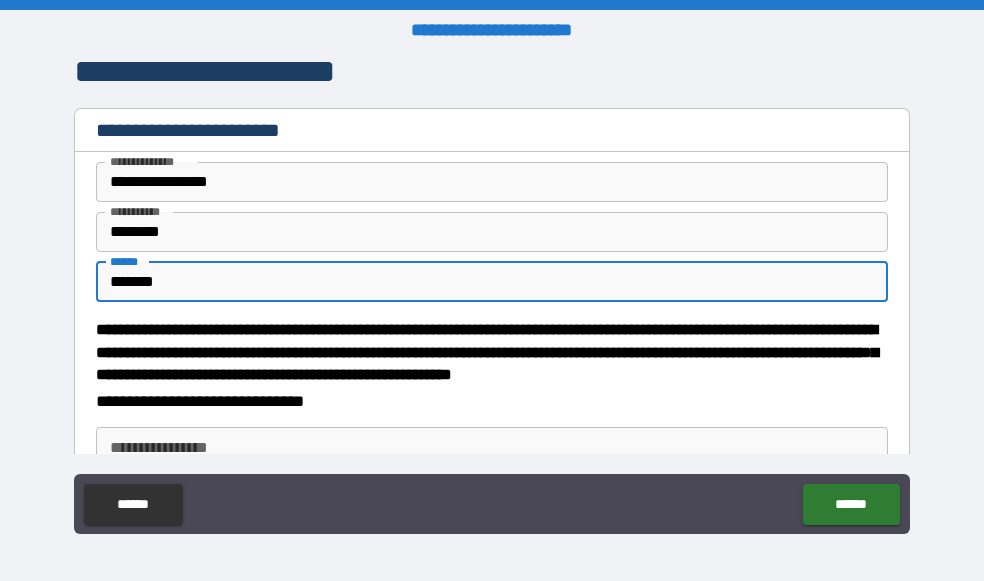 type on "*" 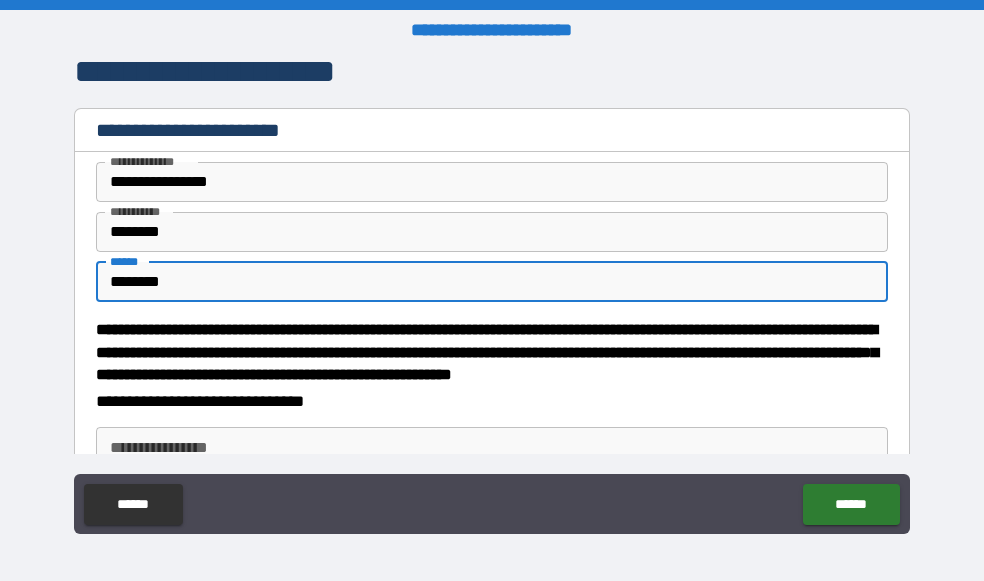 type on "*" 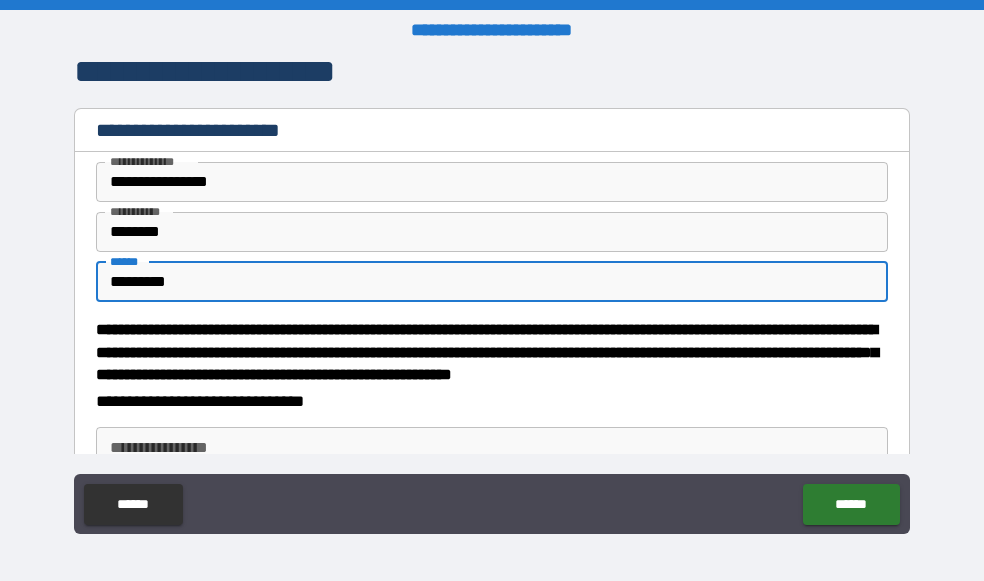 type on "*" 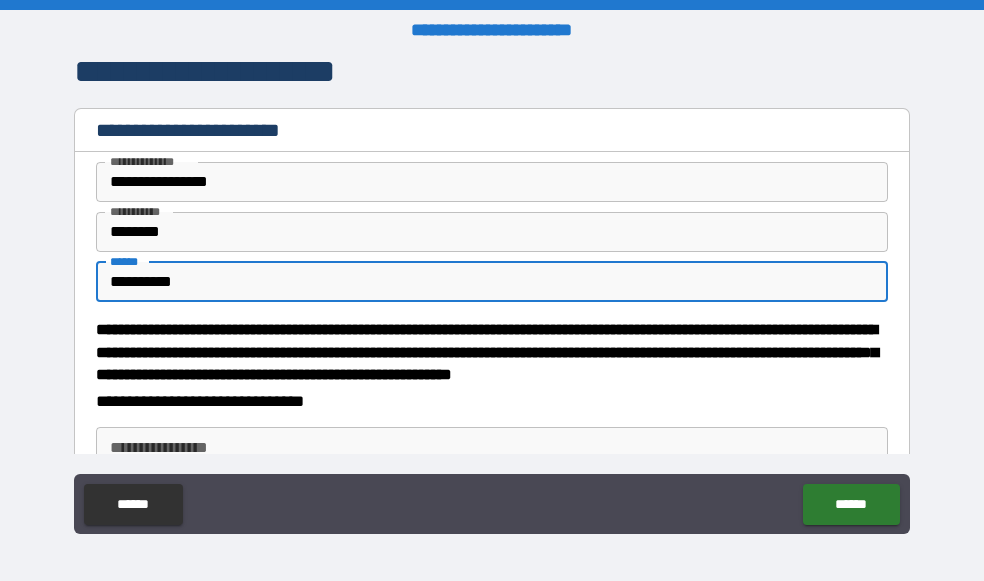 type on "*" 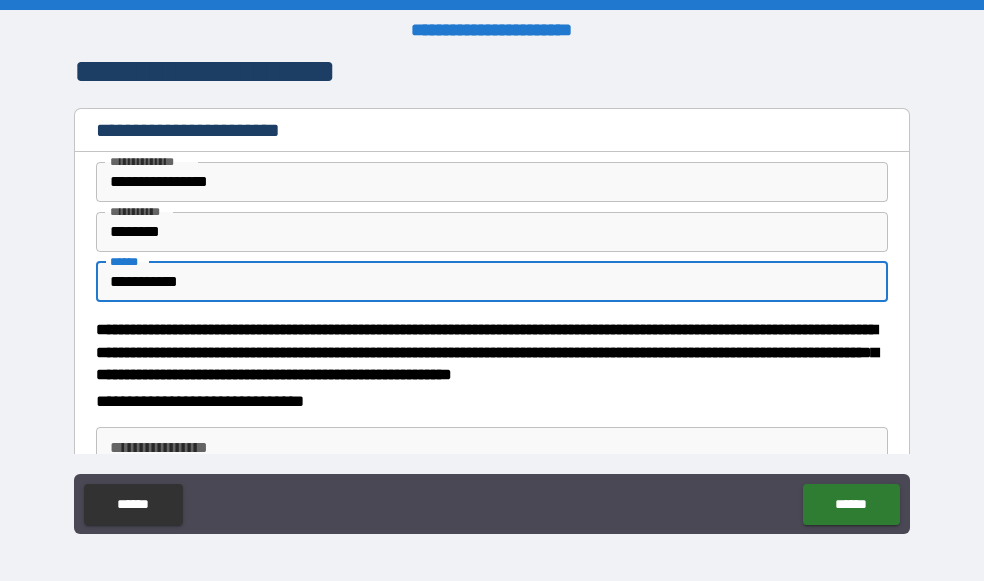 type on "*" 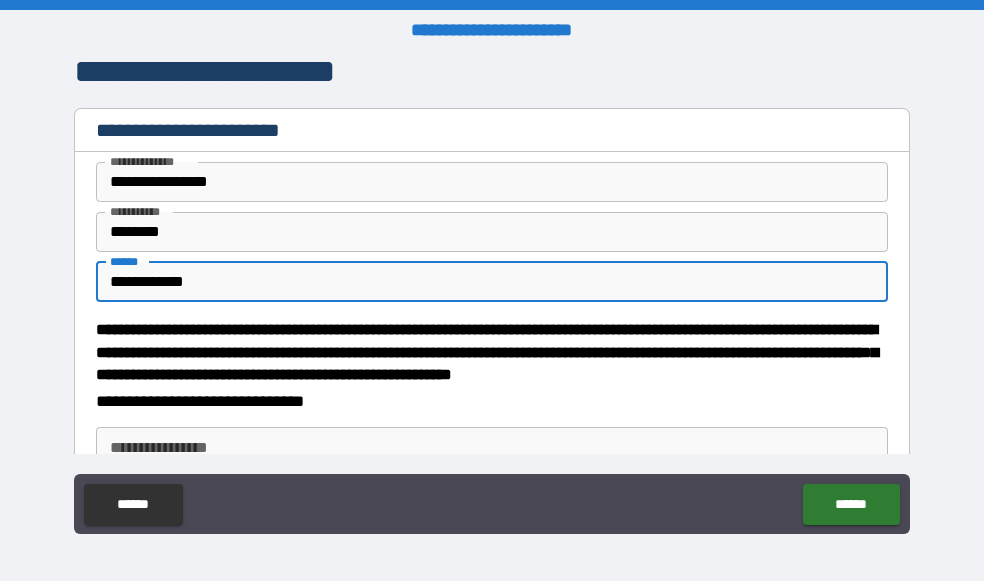 type on "*" 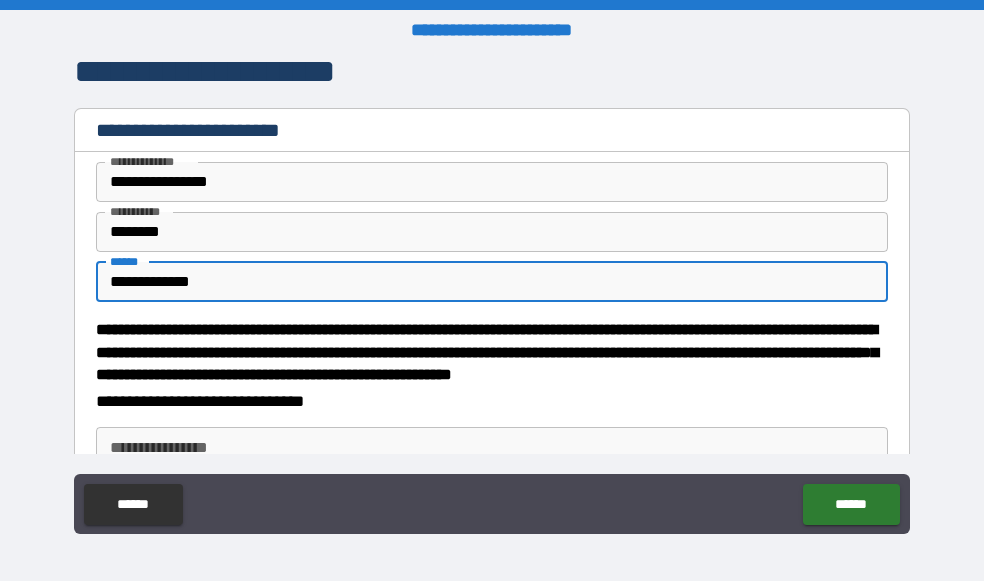type on "*" 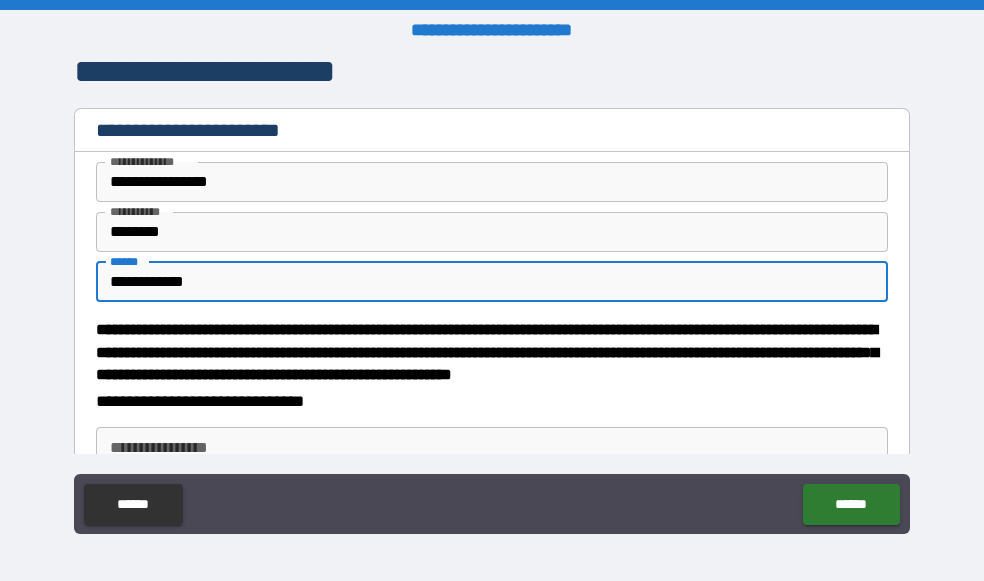 type on "*" 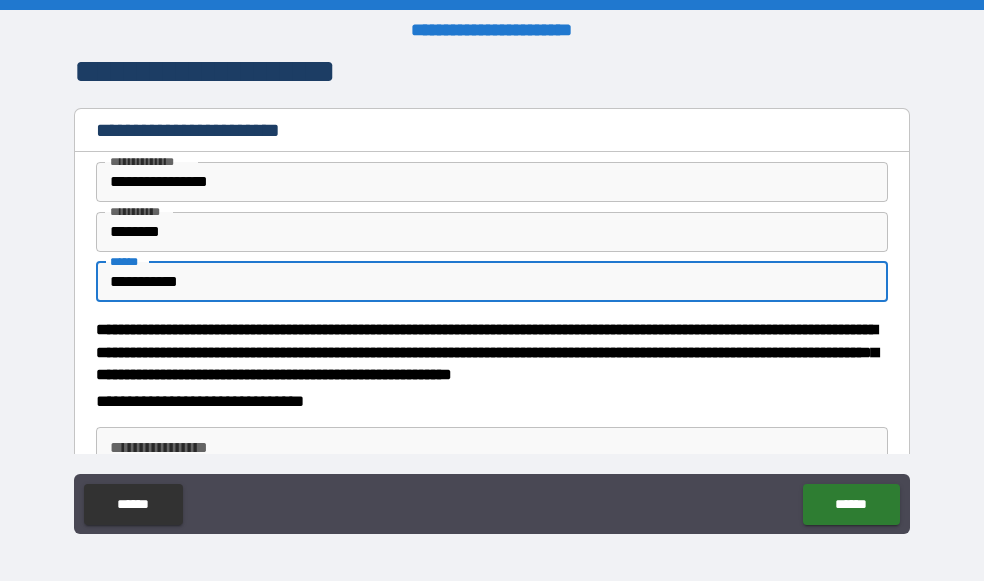 type on "*" 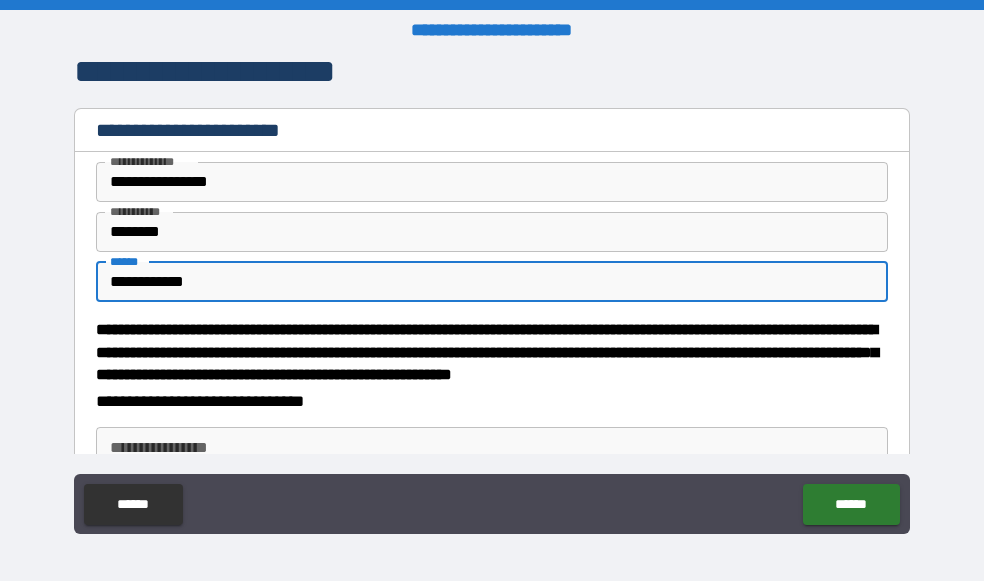 type on "*" 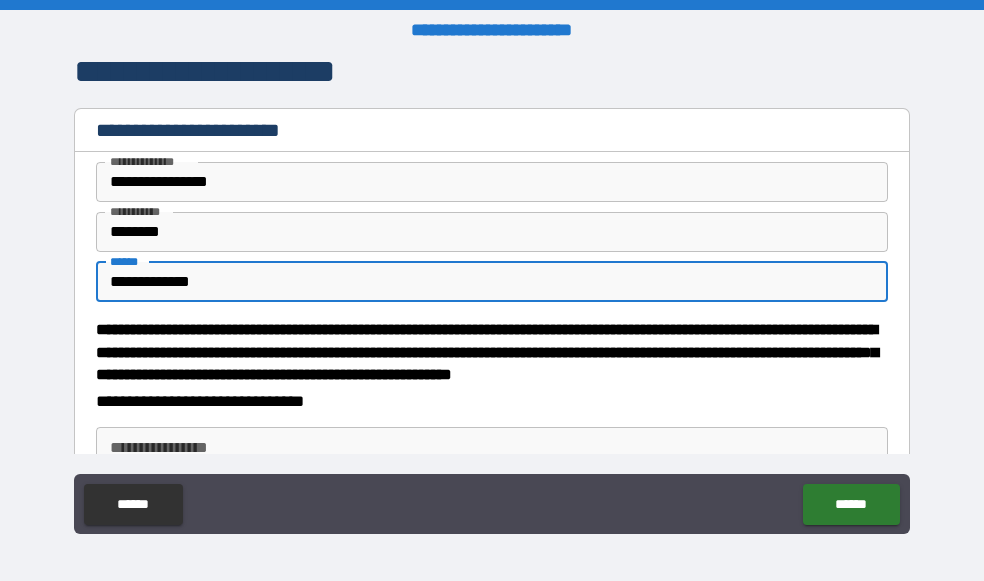 type on "*" 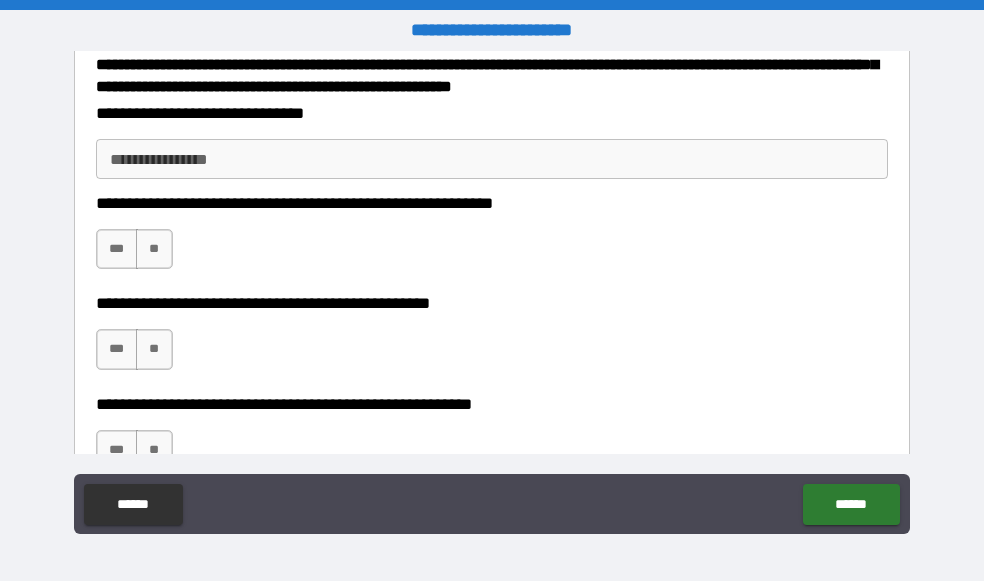 scroll, scrollTop: 322, scrollLeft: 0, axis: vertical 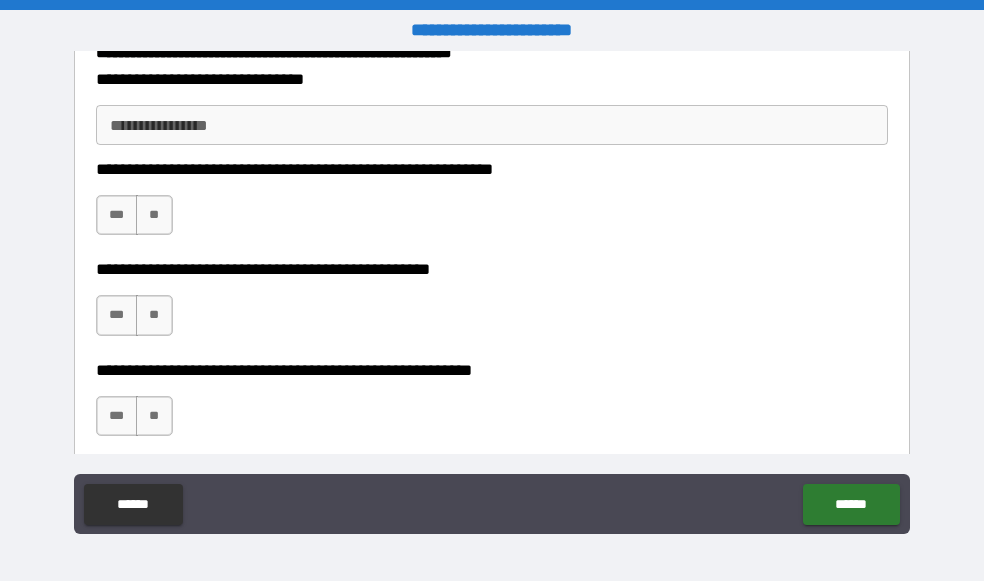 type on "**********" 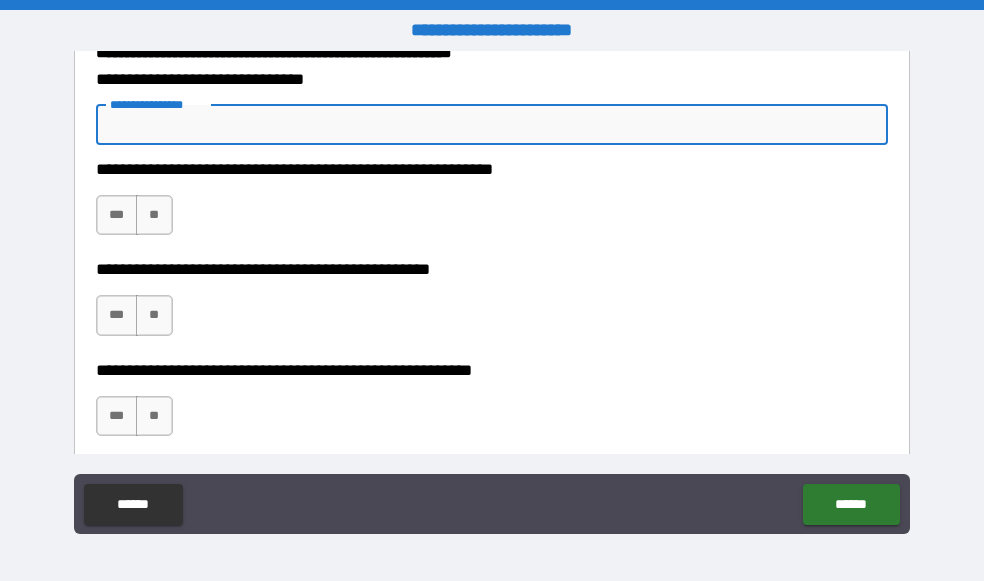 click on "**********" at bounding box center (492, 125) 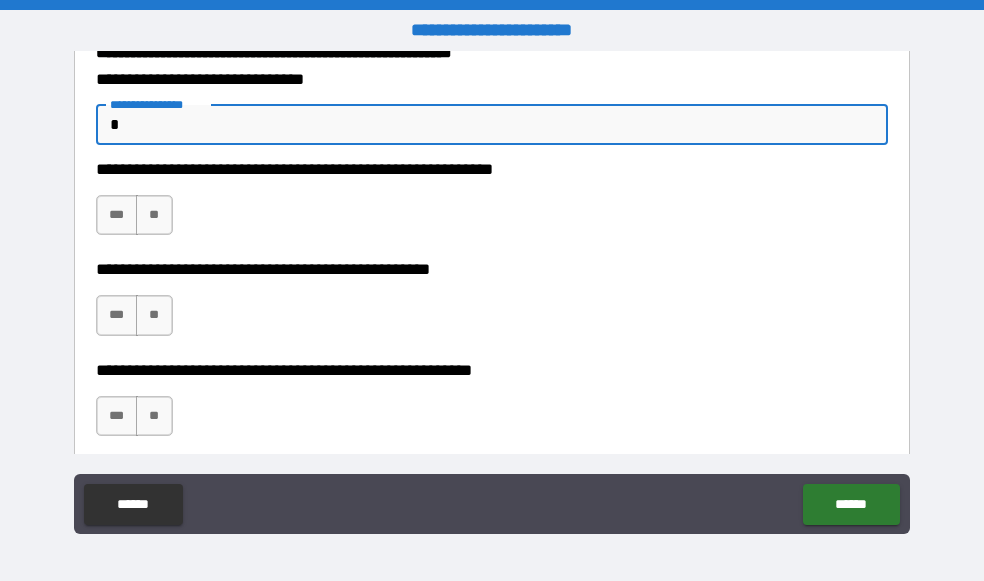 type on "*" 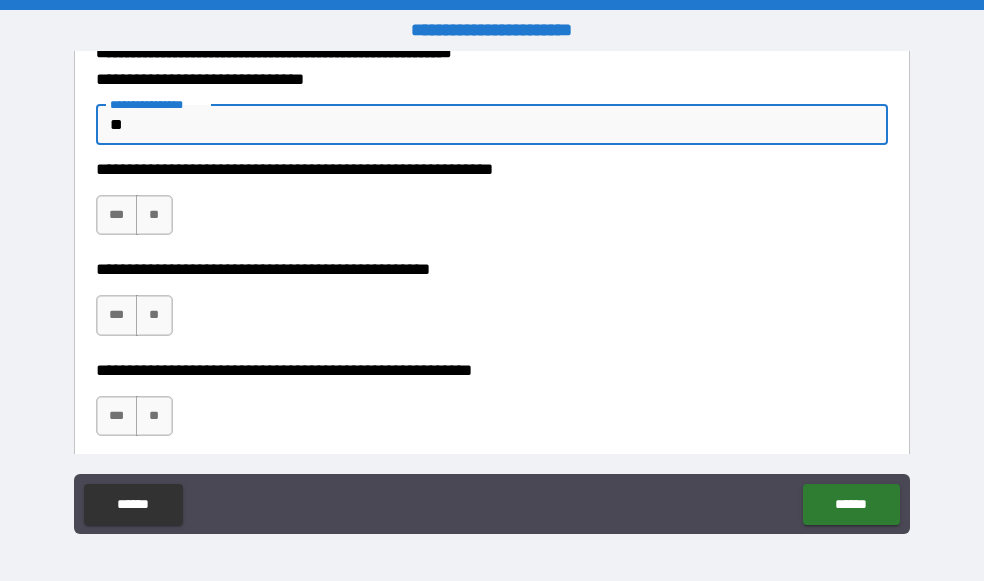 type on "*" 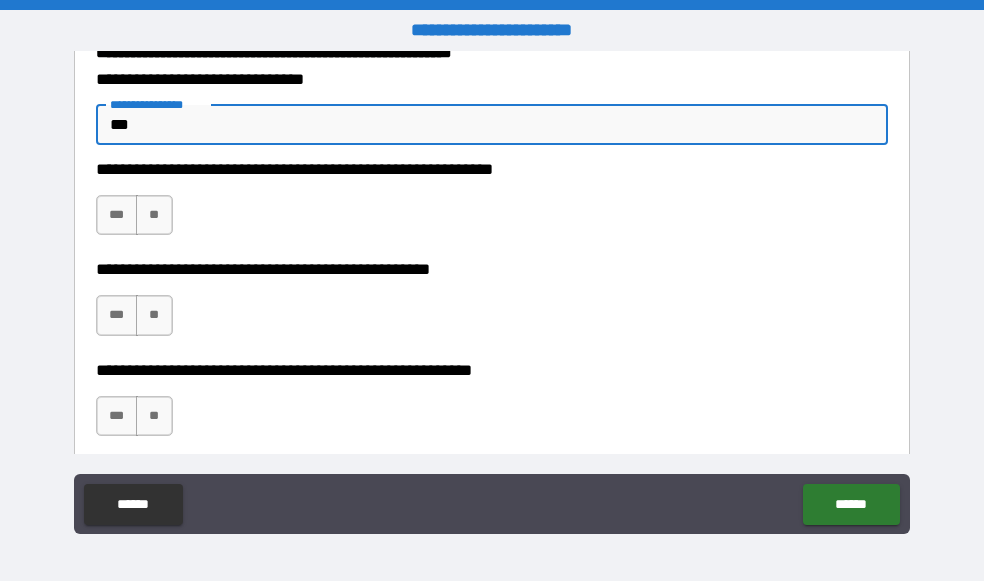 type on "*" 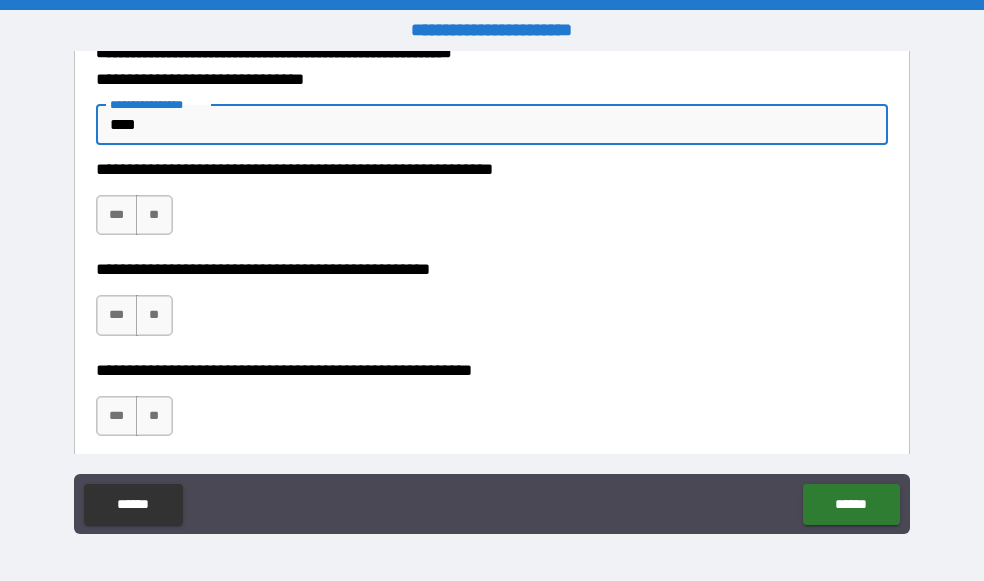 type on "*" 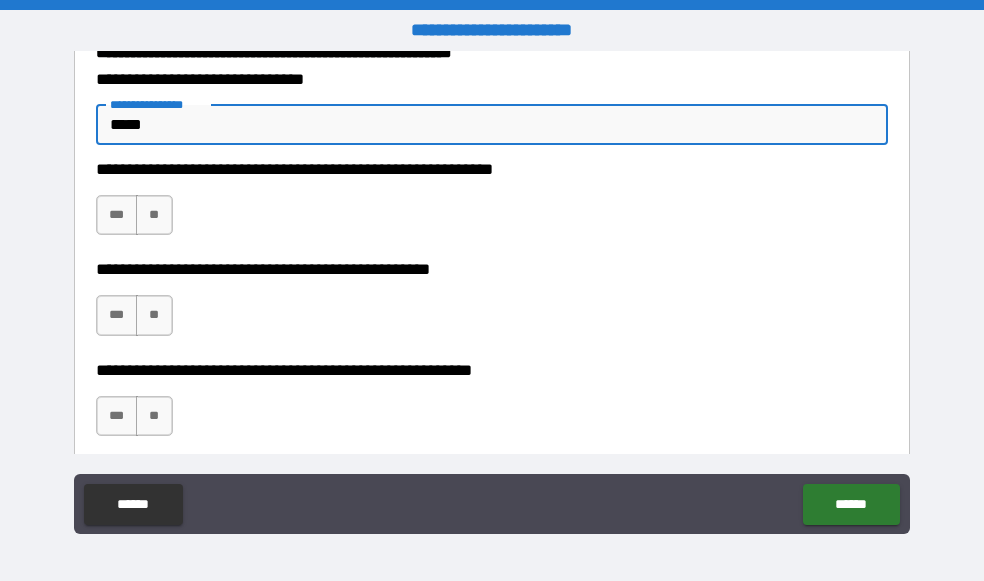 type on "*" 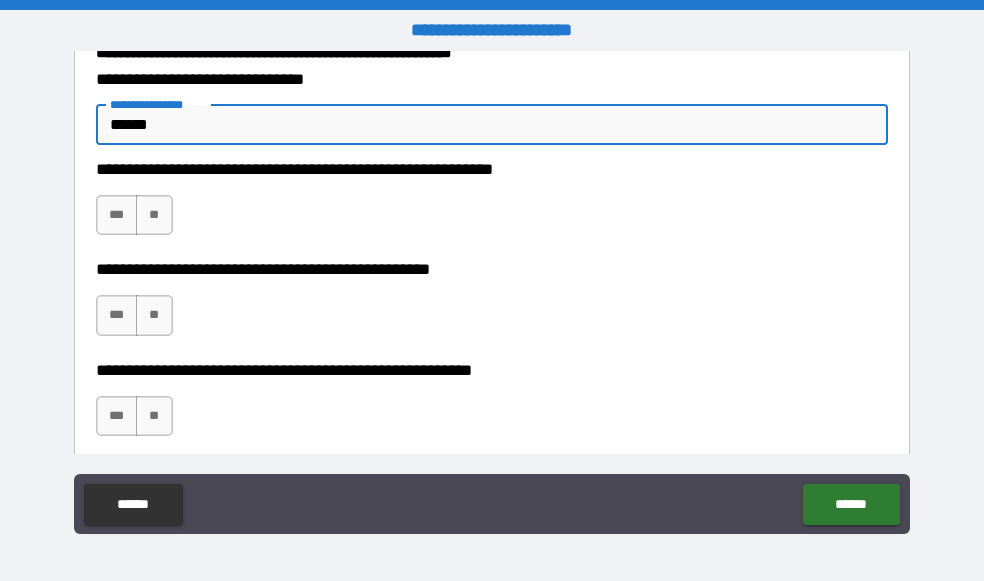 type on "*" 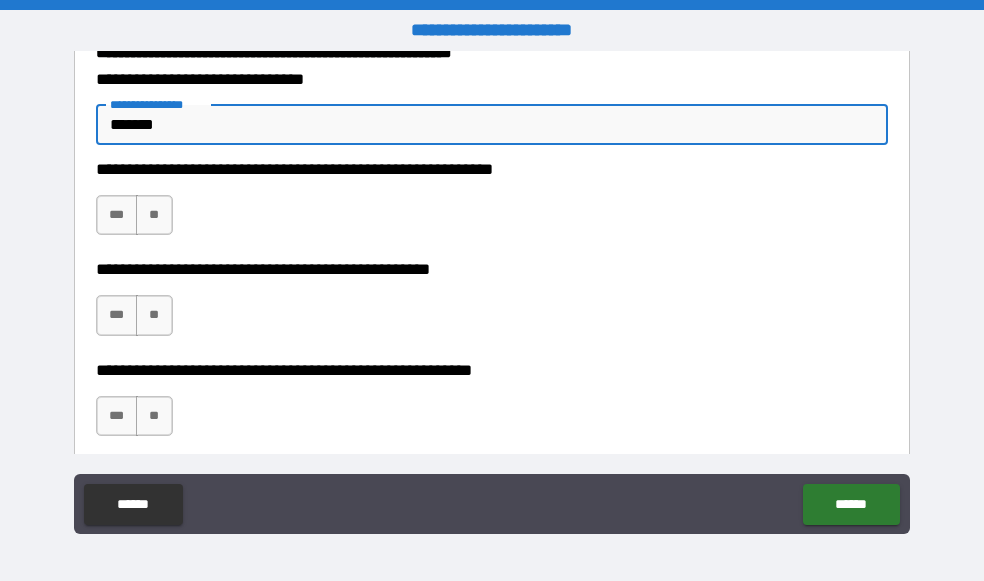 type on "*" 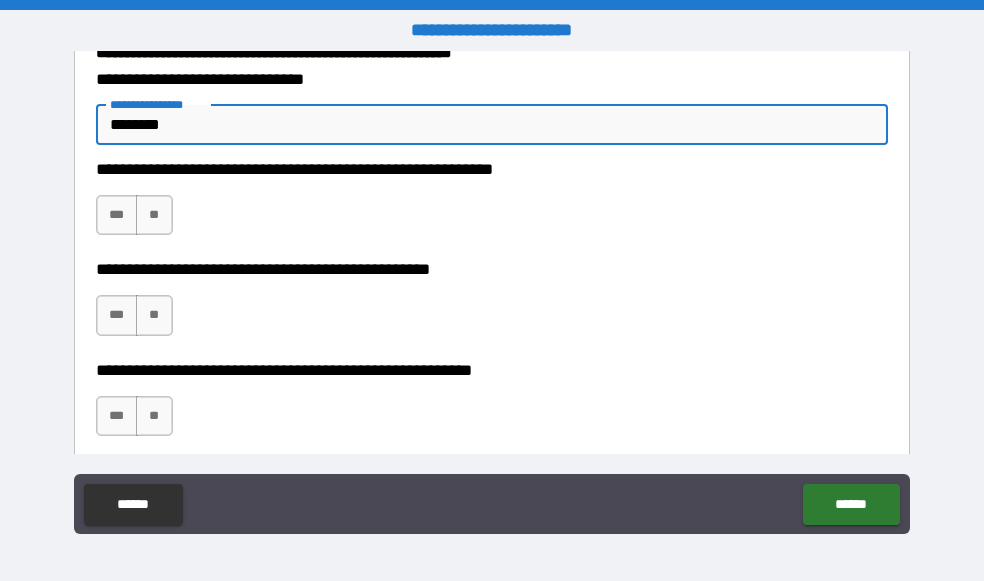 type on "*" 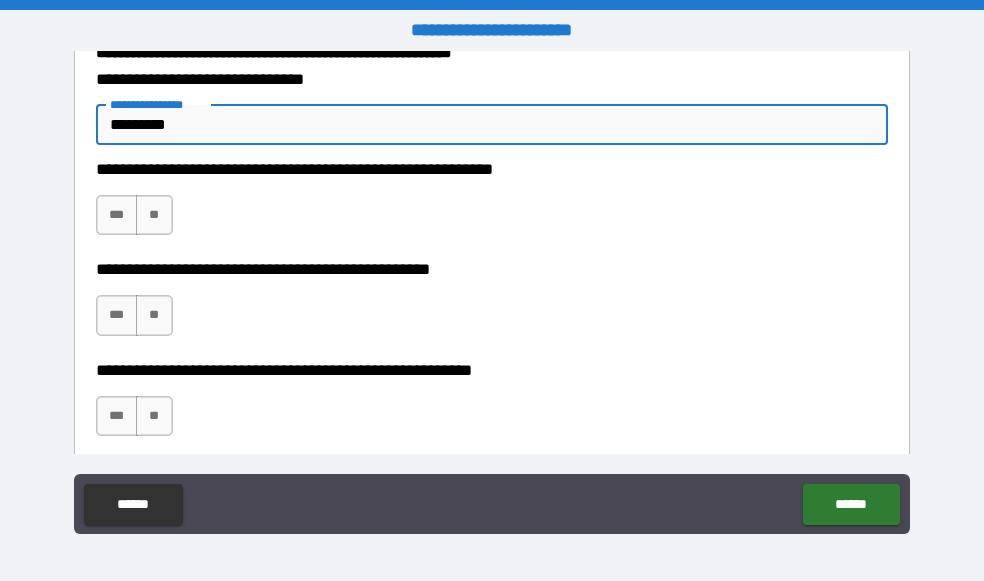 type on "*" 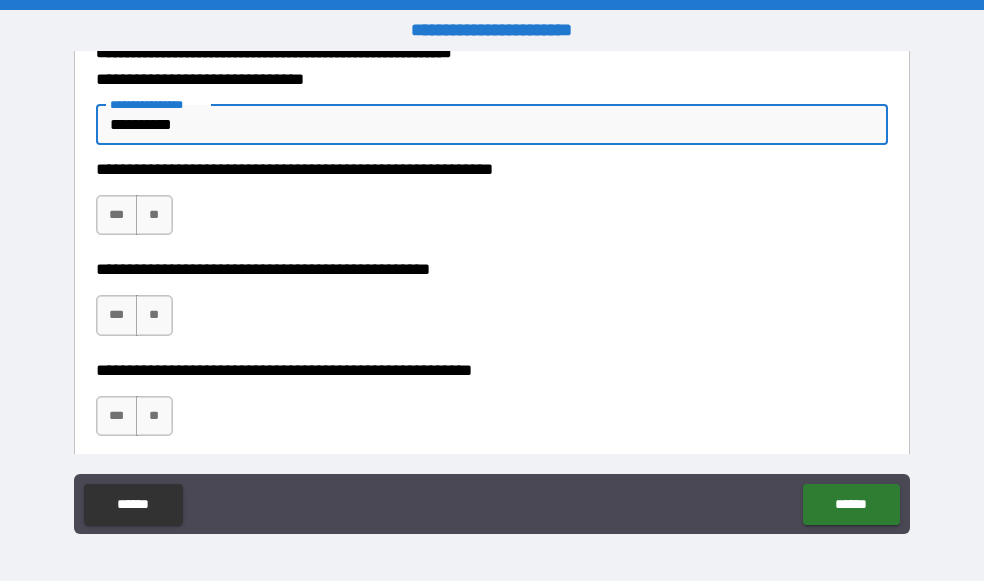 type on "*" 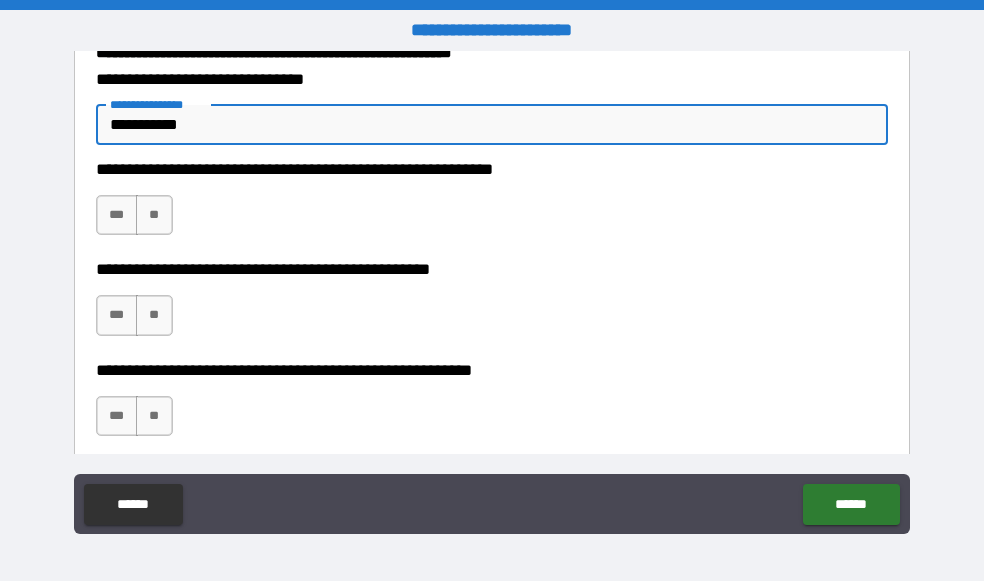 type on "*" 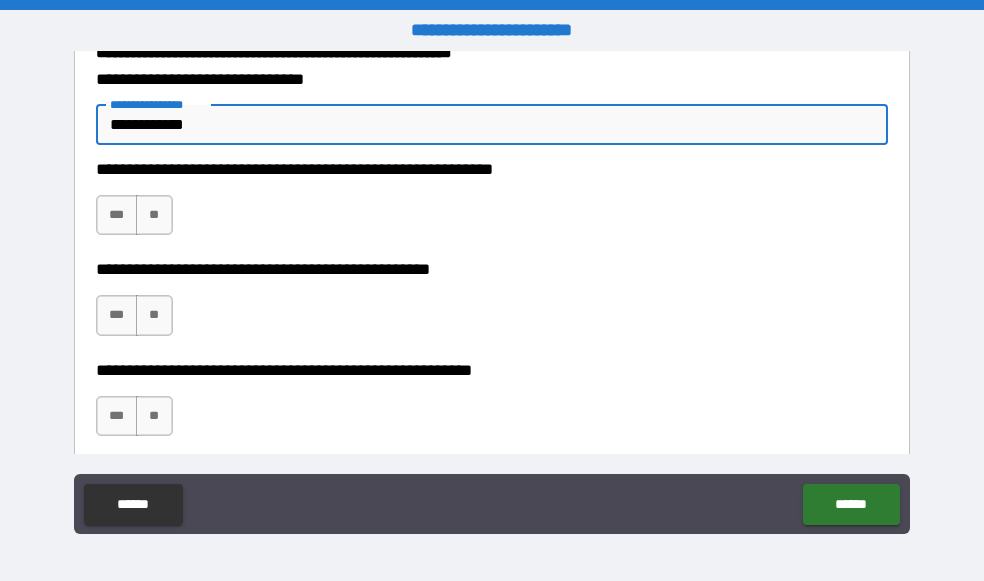 type on "*" 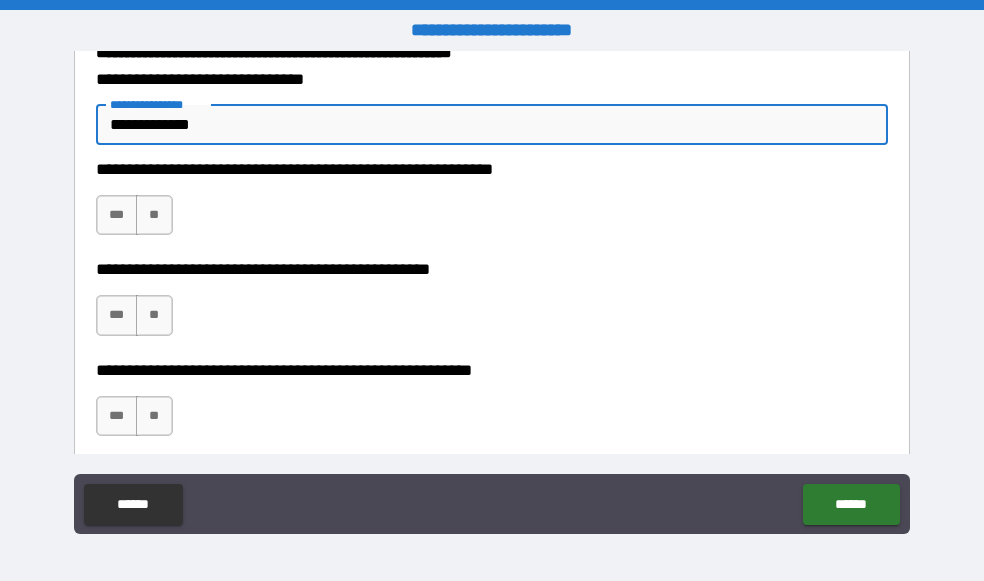 type on "*" 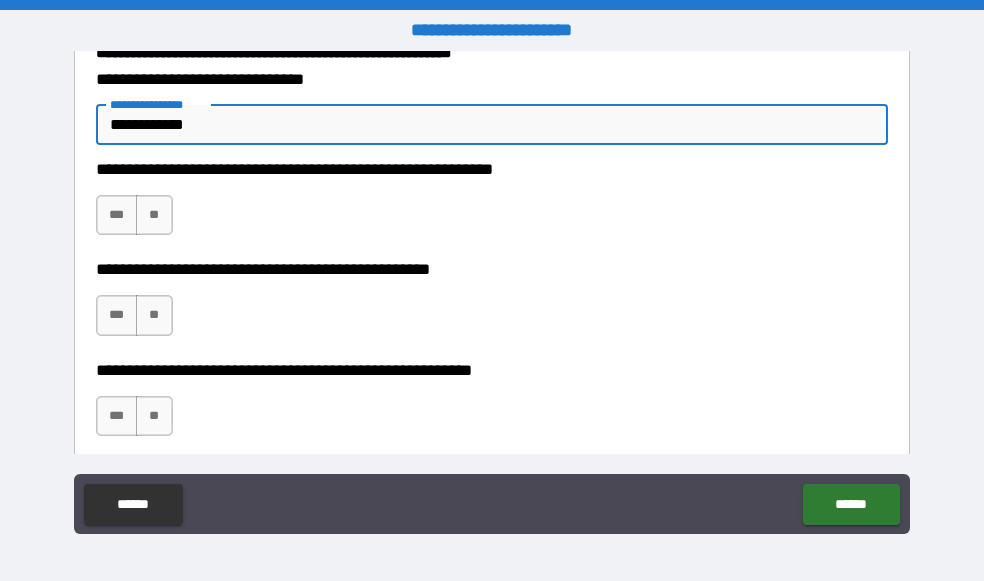 type on "*" 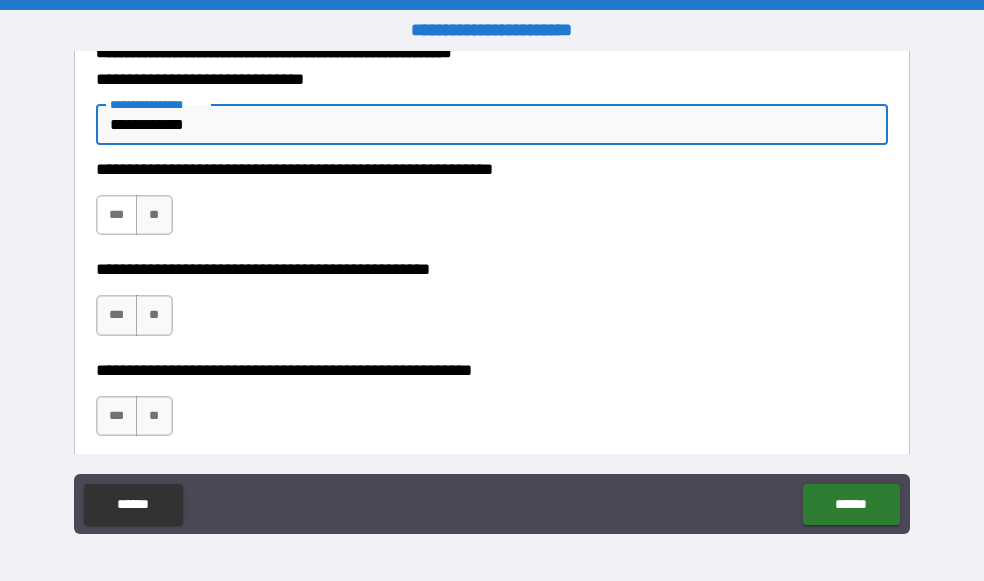type on "**********" 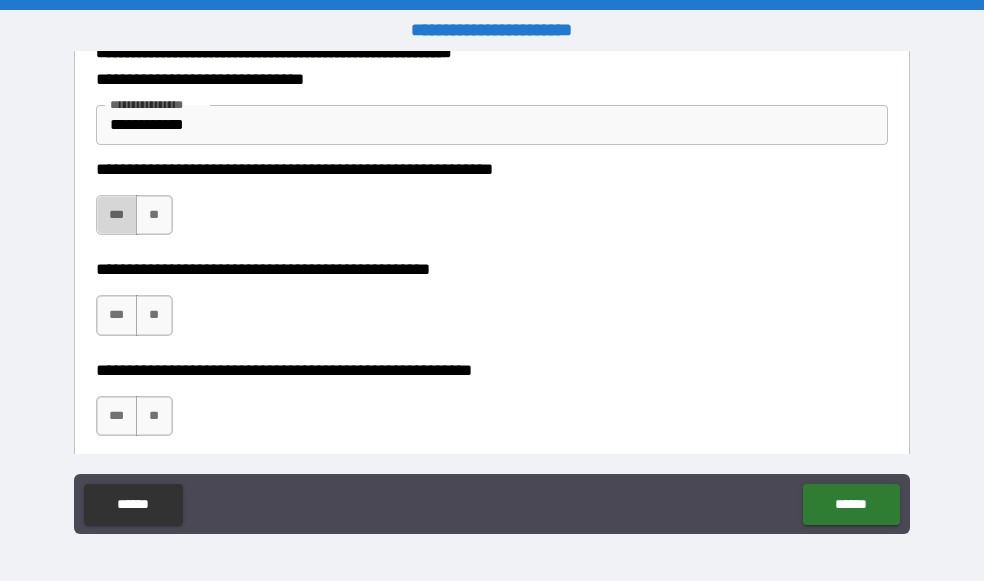 click on "***" at bounding box center (117, 215) 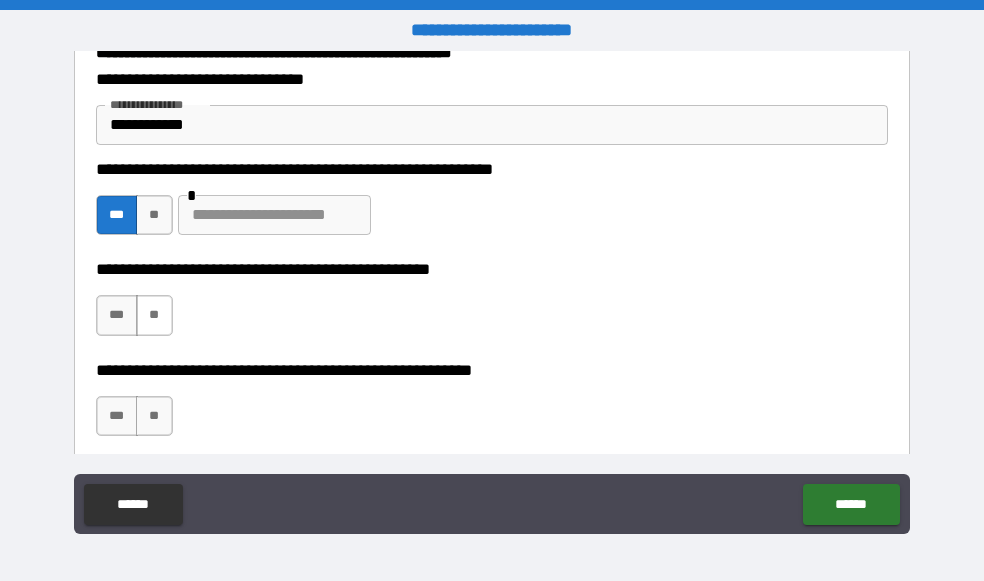 click on "**" at bounding box center (154, 315) 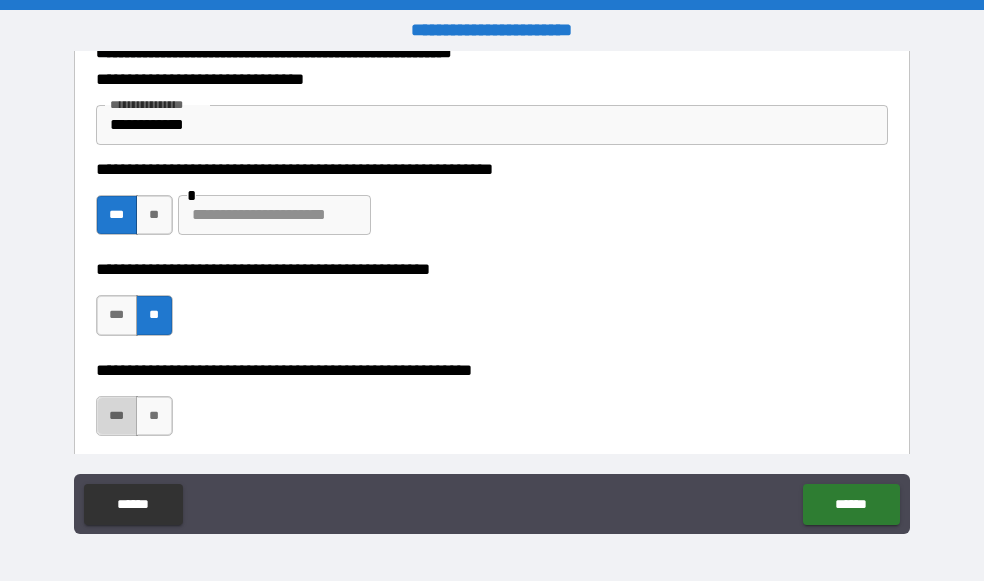 click on "***" at bounding box center (117, 416) 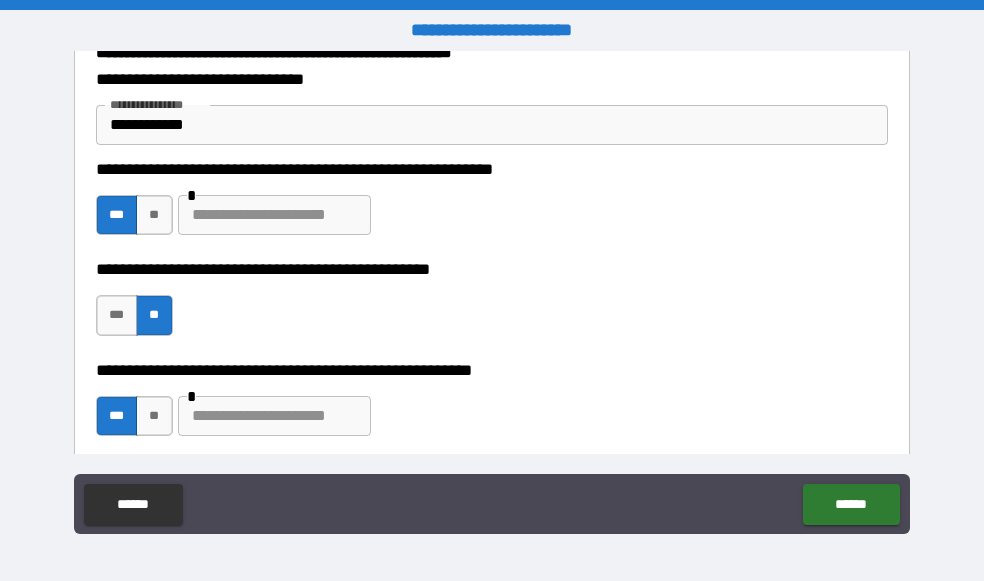 type on "*" 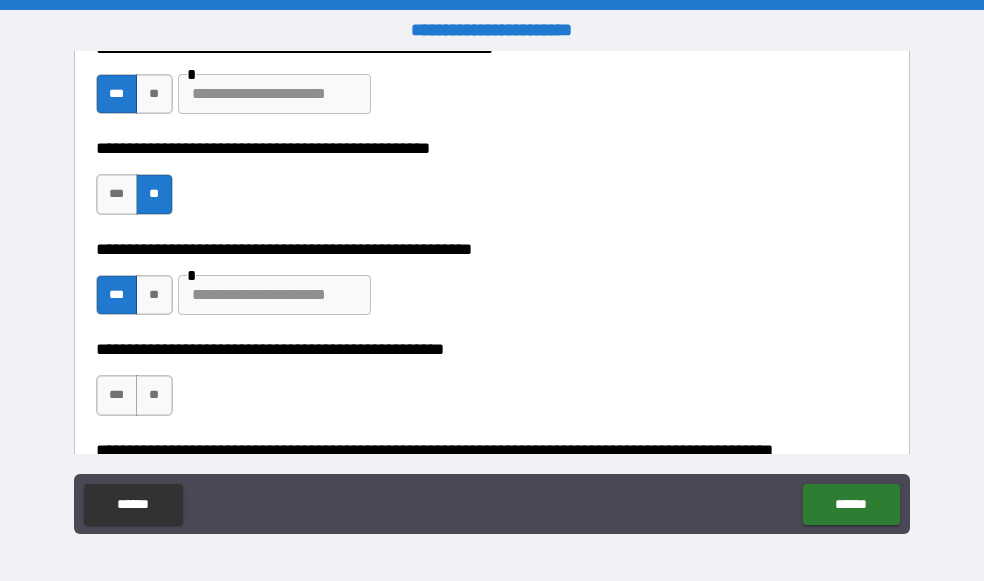 scroll, scrollTop: 536, scrollLeft: 0, axis: vertical 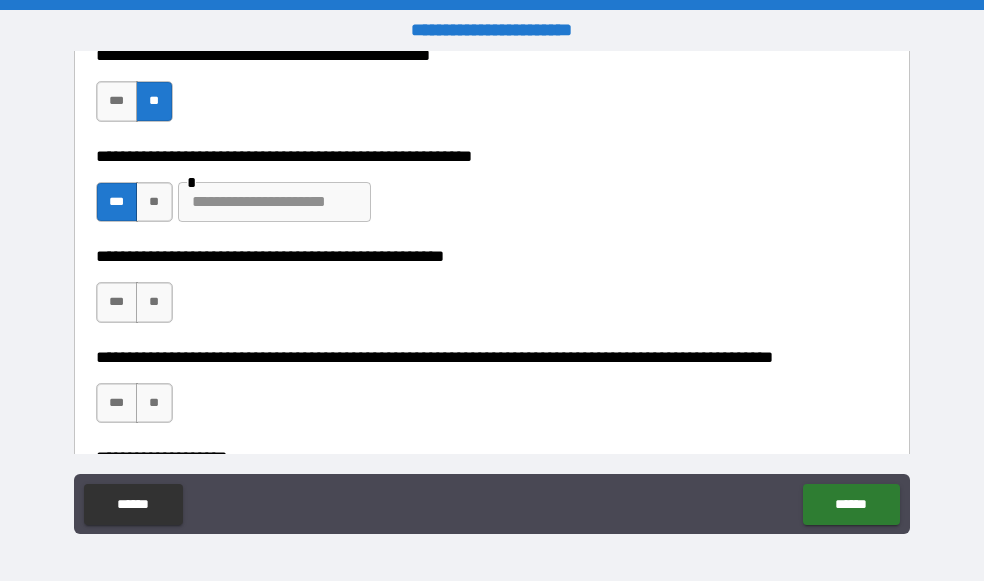 click at bounding box center (274, 202) 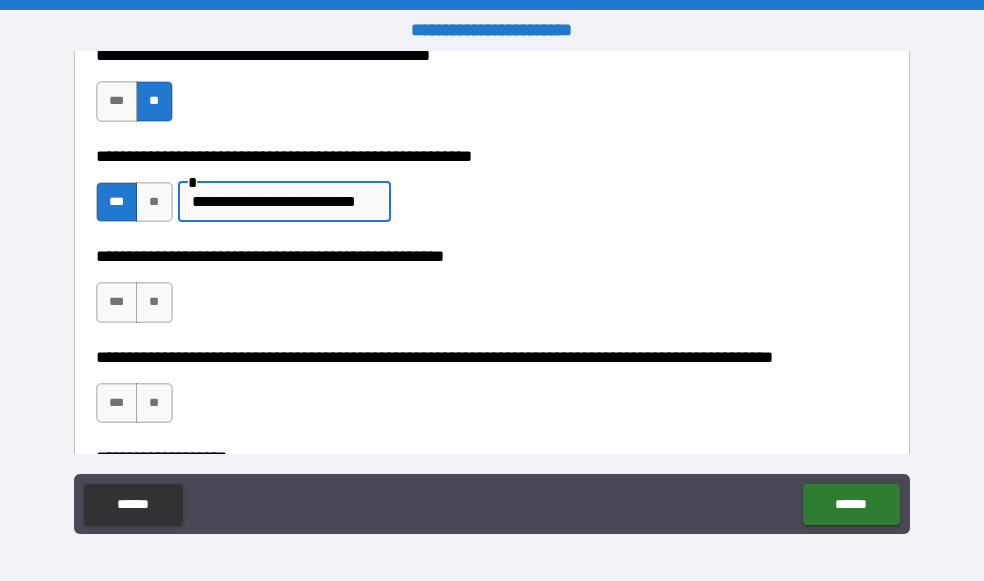 scroll, scrollTop: 0, scrollLeft: 7, axis: horizontal 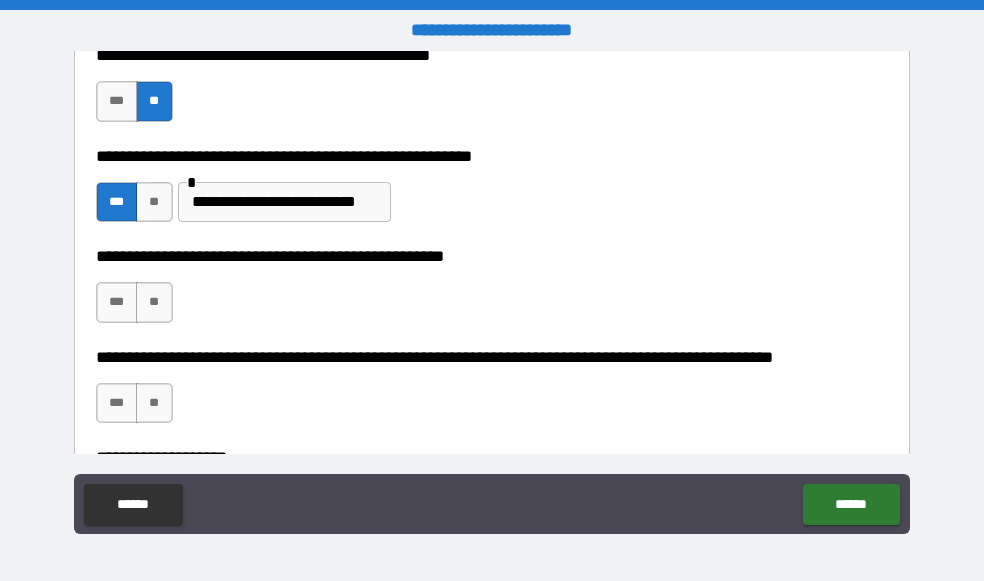 type on "*" 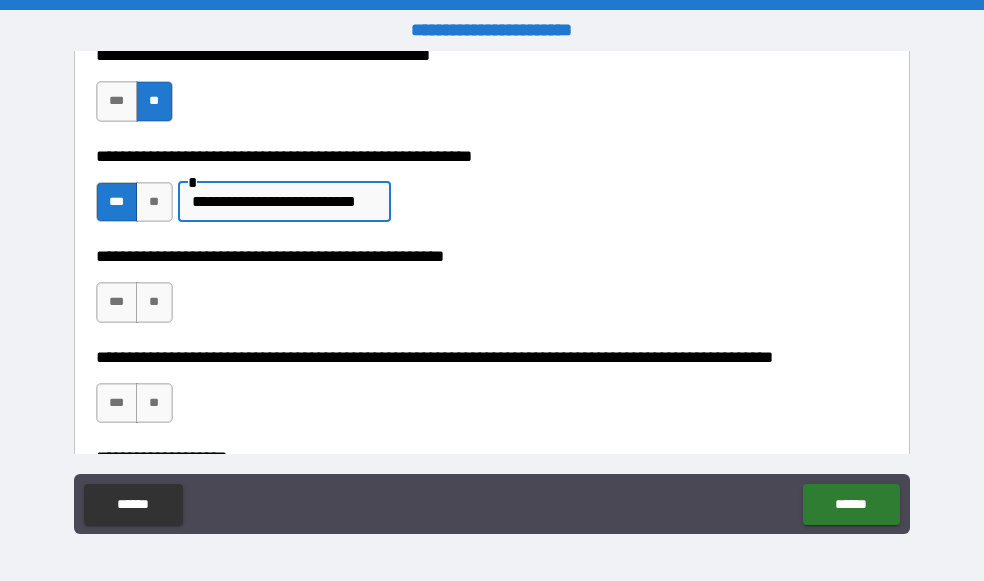 click on "**********" at bounding box center [282, 202] 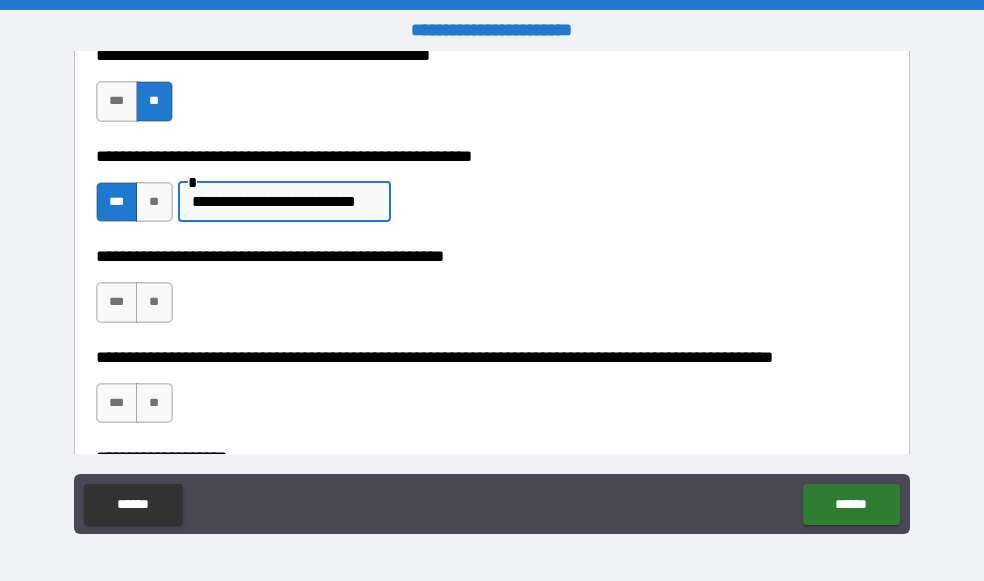 click on "**********" at bounding box center [282, 202] 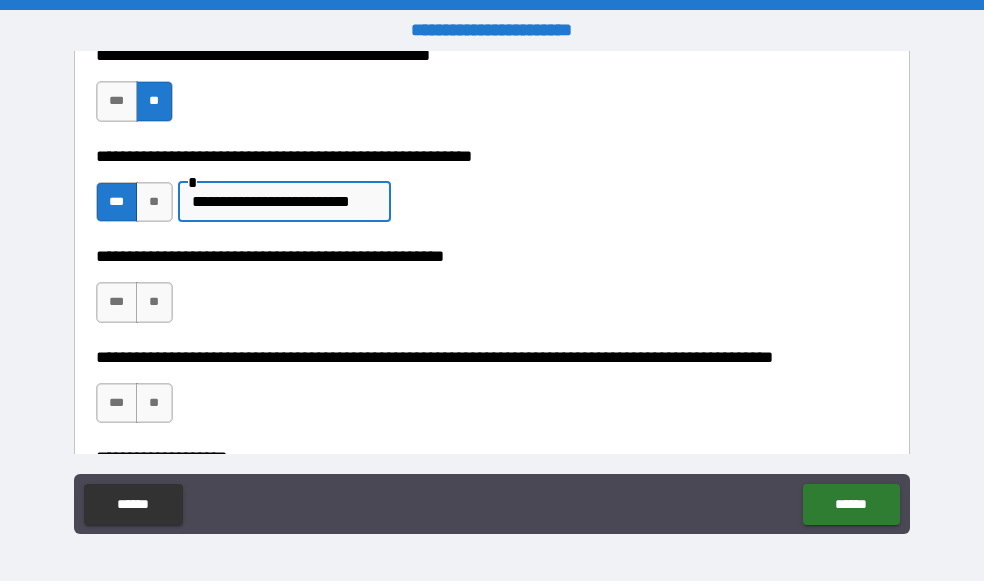 scroll, scrollTop: 0, scrollLeft: 8, axis: horizontal 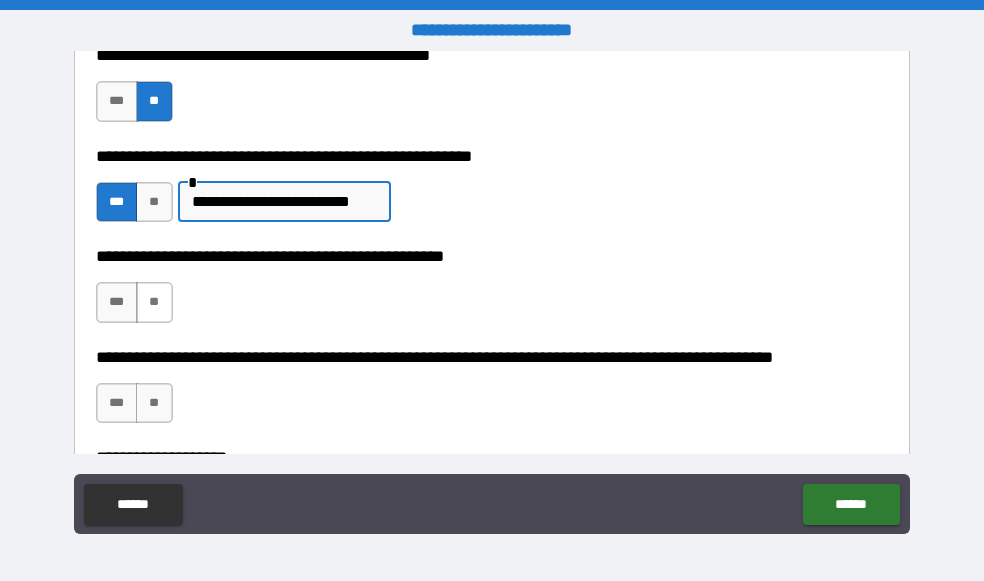 type on "**********" 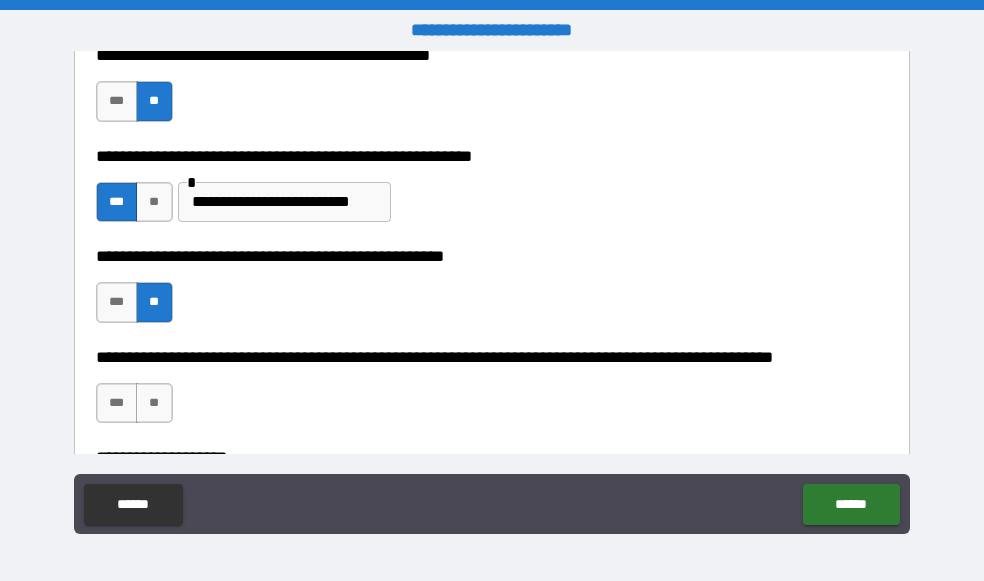 scroll, scrollTop: 0, scrollLeft: 0, axis: both 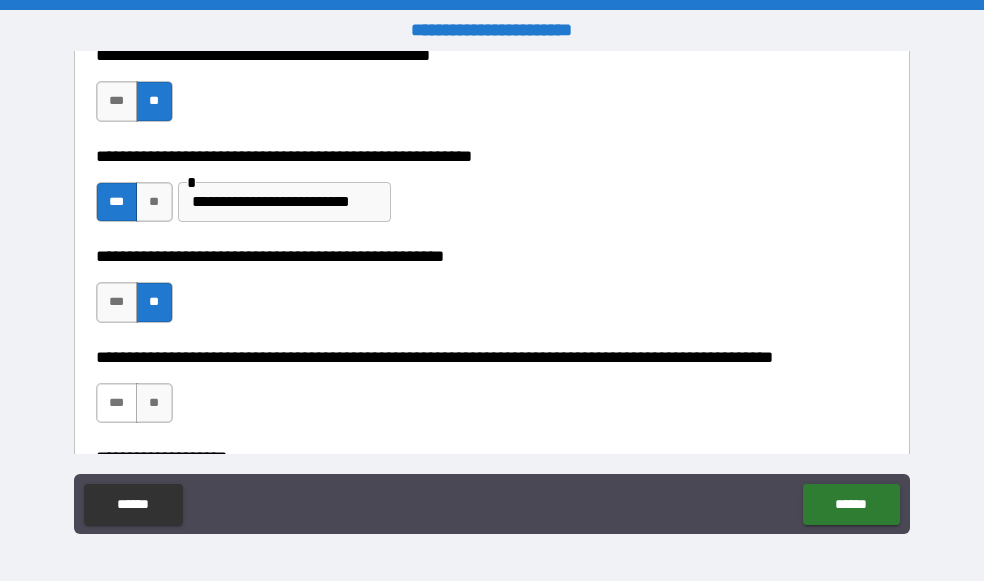 click on "***" at bounding box center [117, 403] 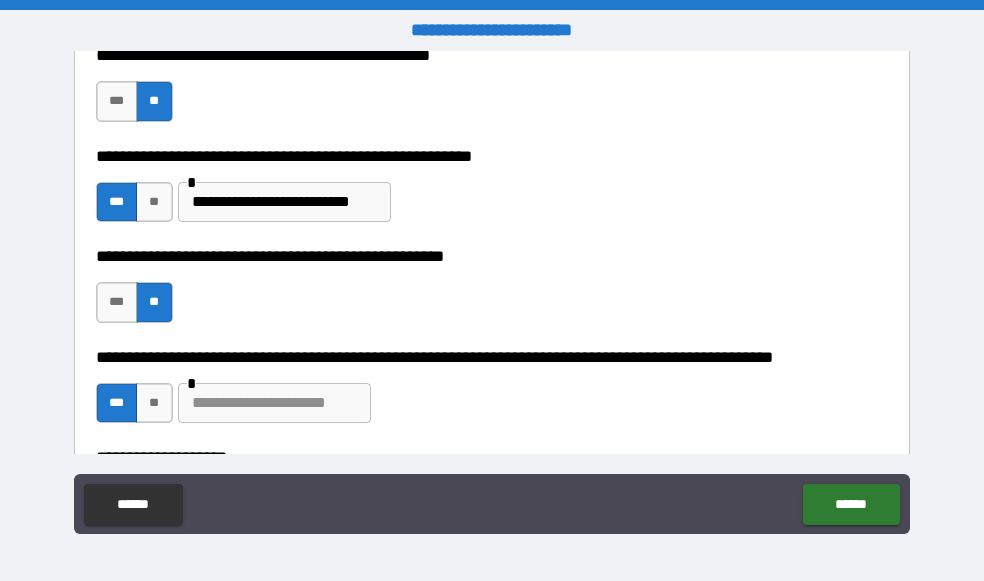type on "*" 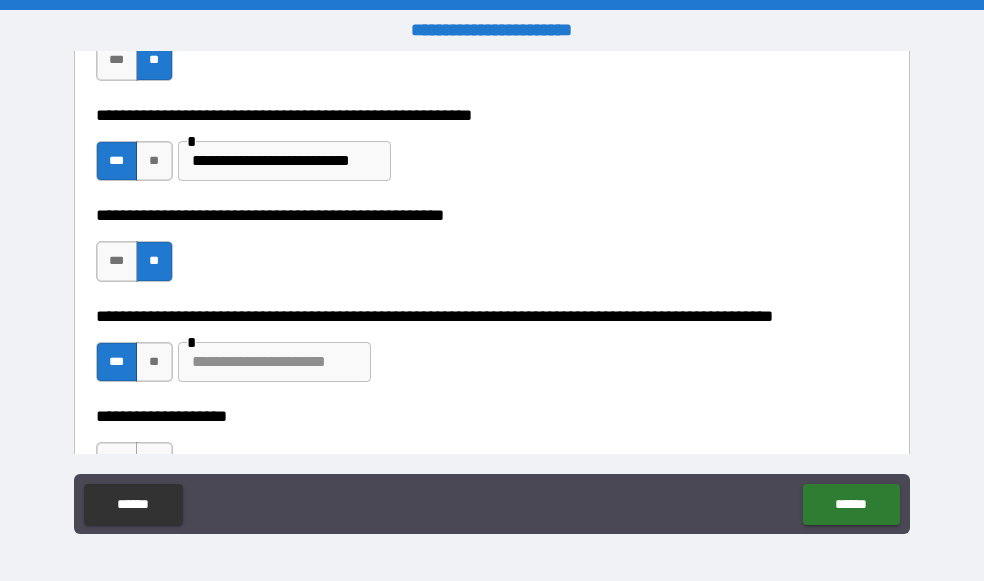 scroll, scrollTop: 590, scrollLeft: 0, axis: vertical 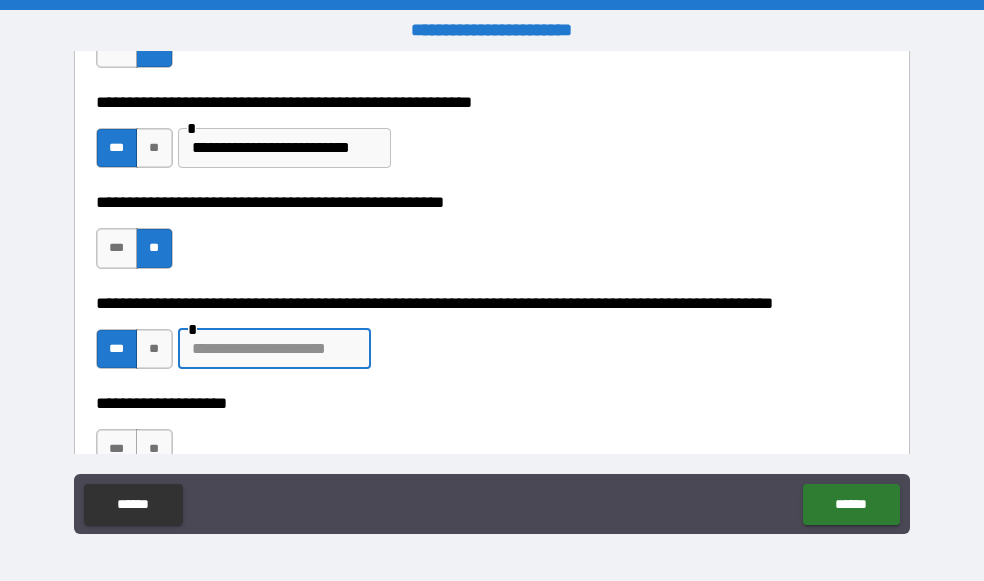 click at bounding box center [274, 349] 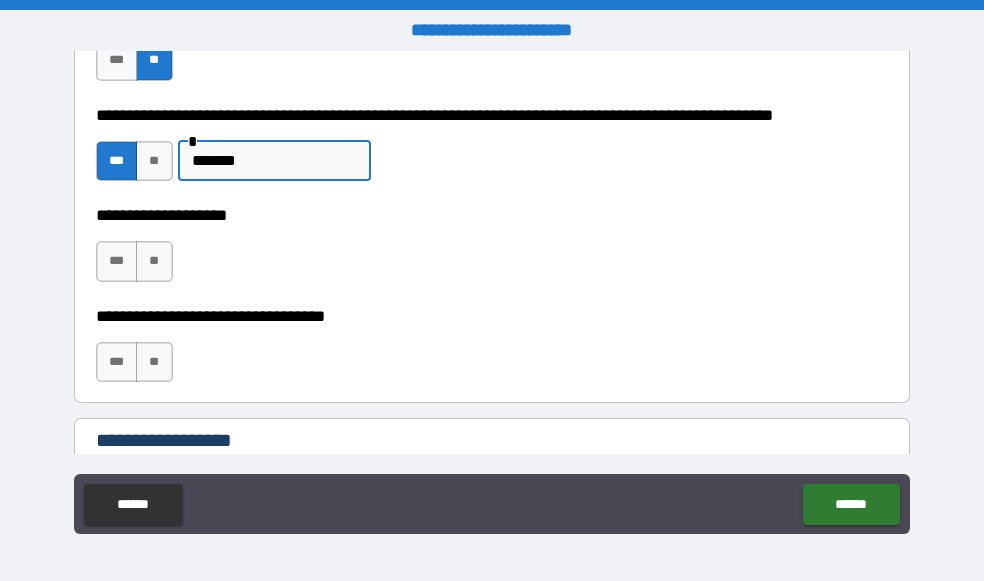scroll, scrollTop: 797, scrollLeft: 0, axis: vertical 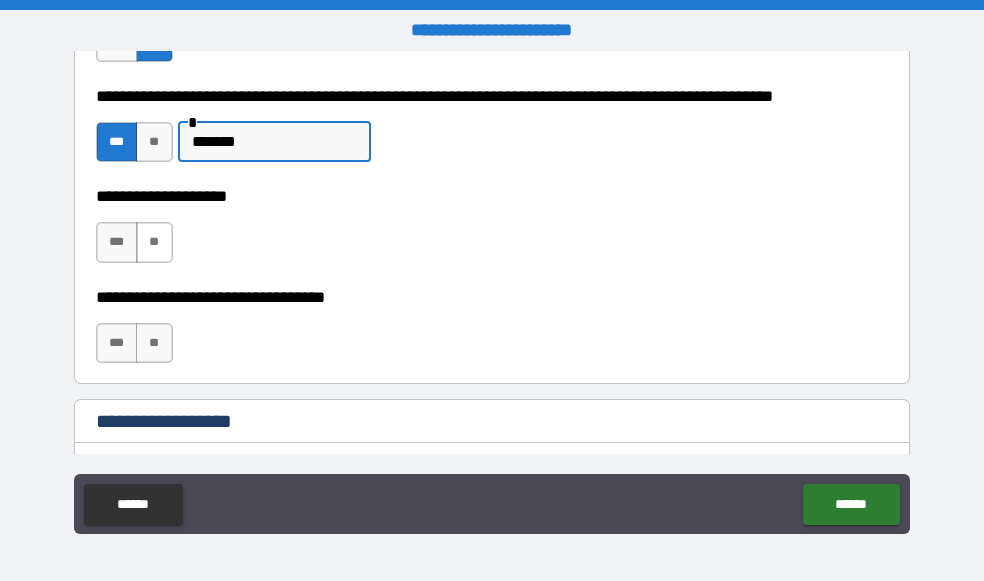 type on "*******" 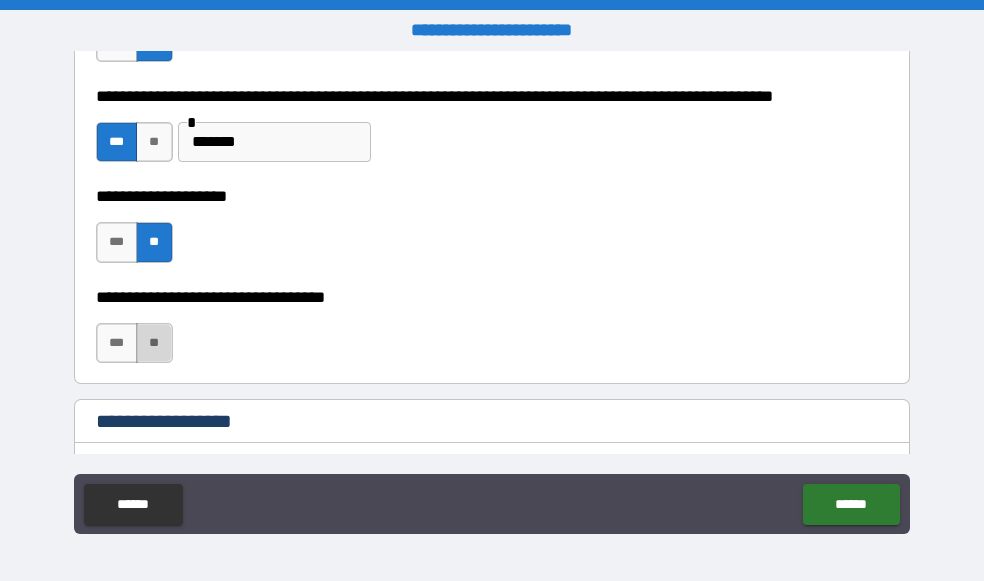 click on "**" at bounding box center [154, 343] 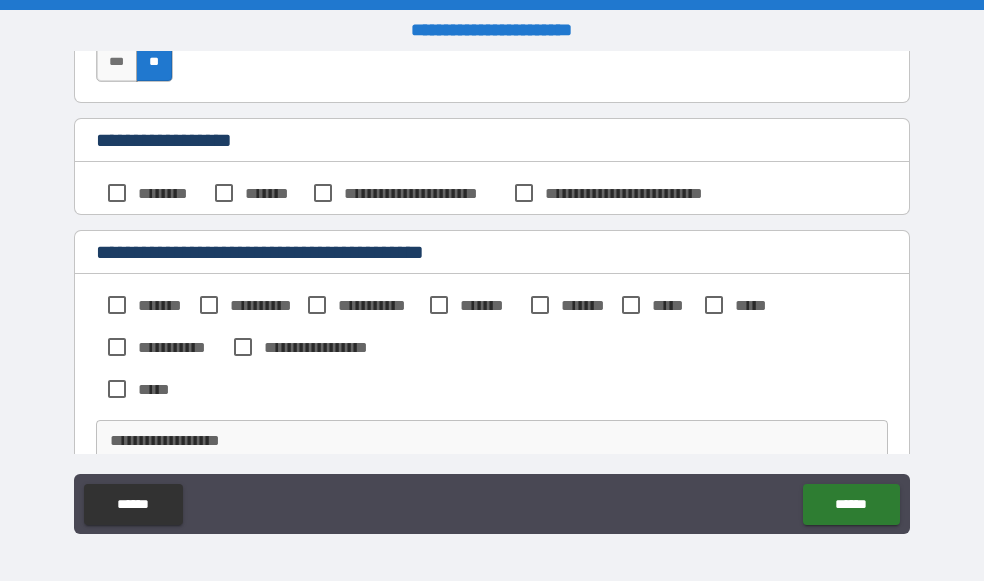 scroll, scrollTop: 1092, scrollLeft: 0, axis: vertical 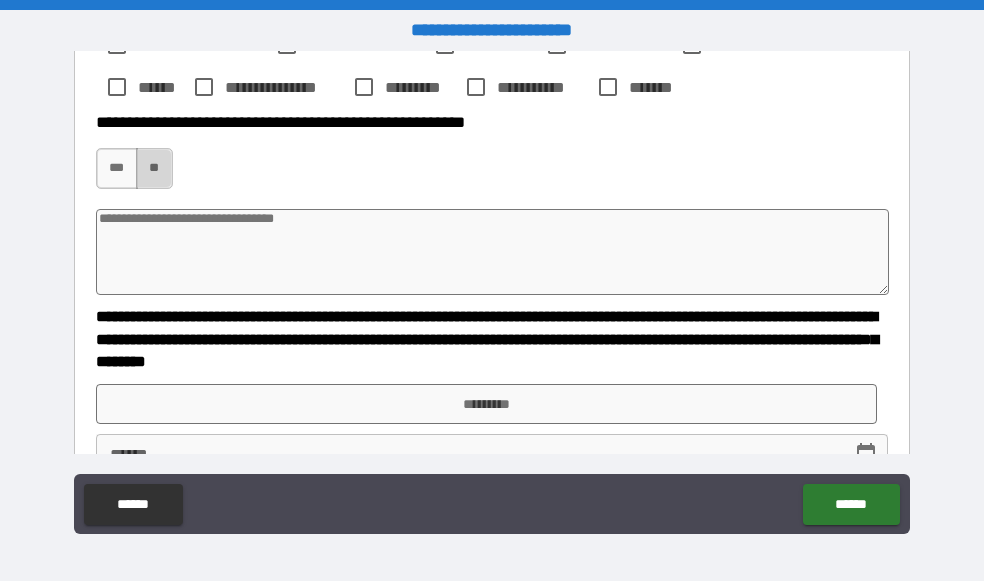 click on "**" at bounding box center (154, 168) 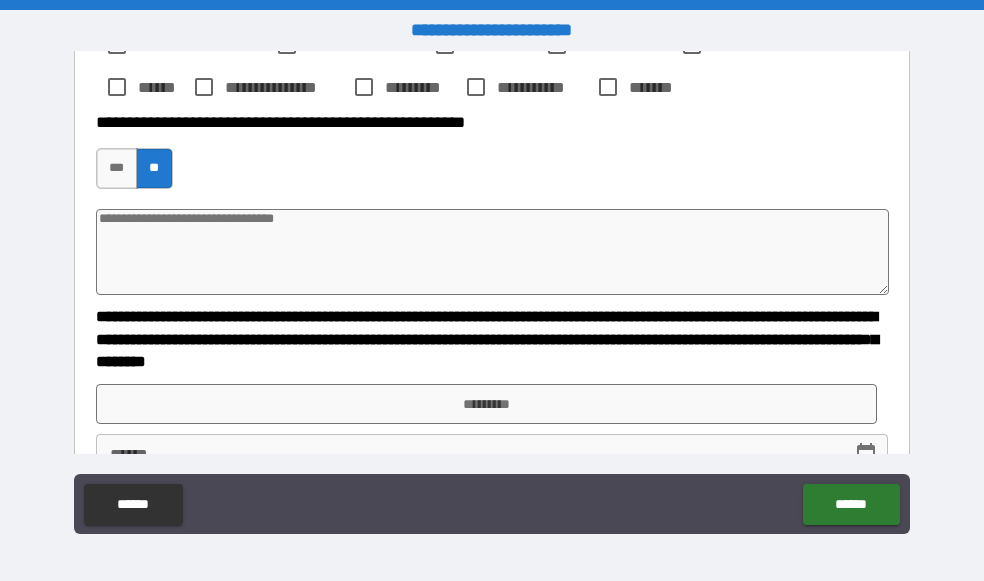 type on "*" 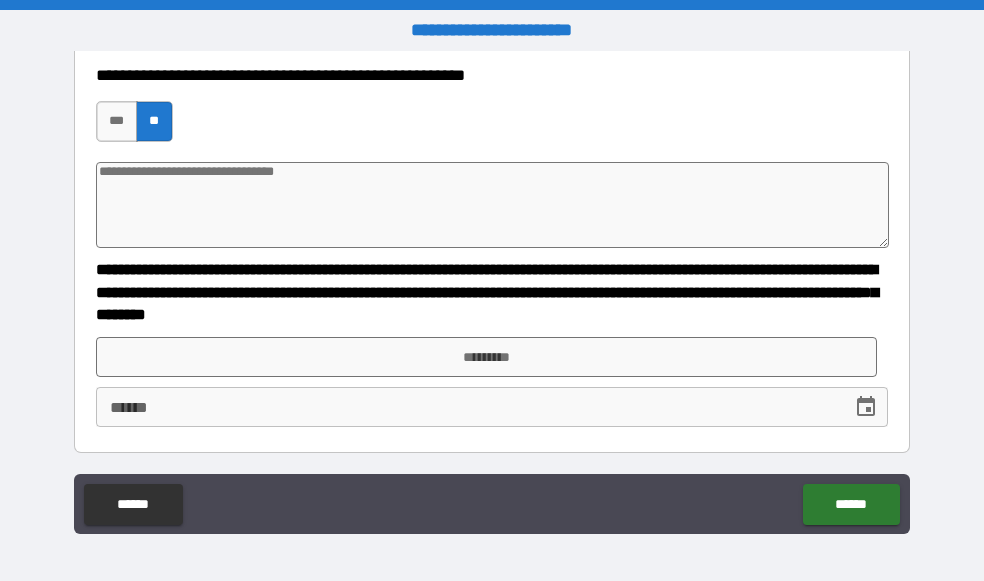 scroll, scrollTop: 2298, scrollLeft: 0, axis: vertical 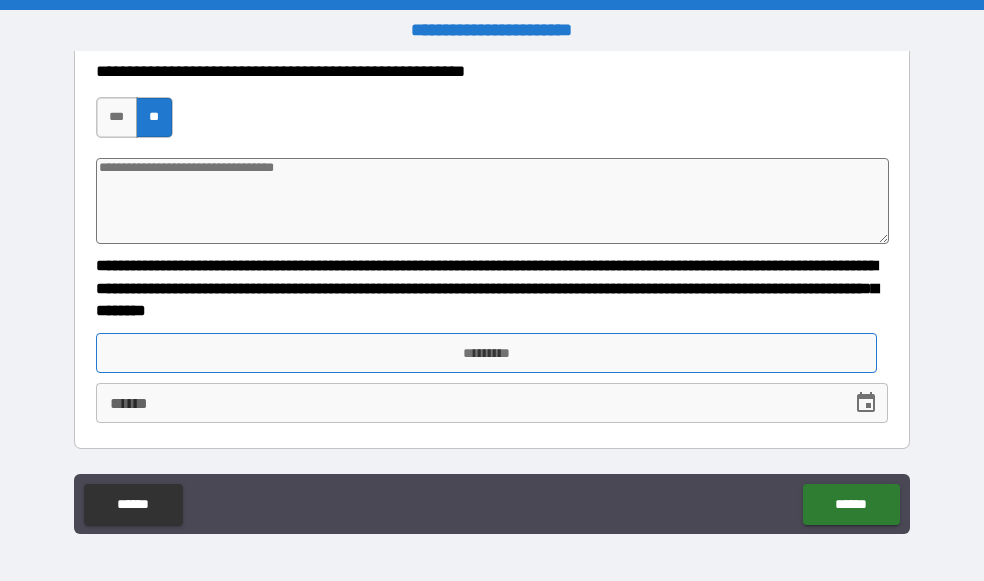 click on "*********" at bounding box center (486, 353) 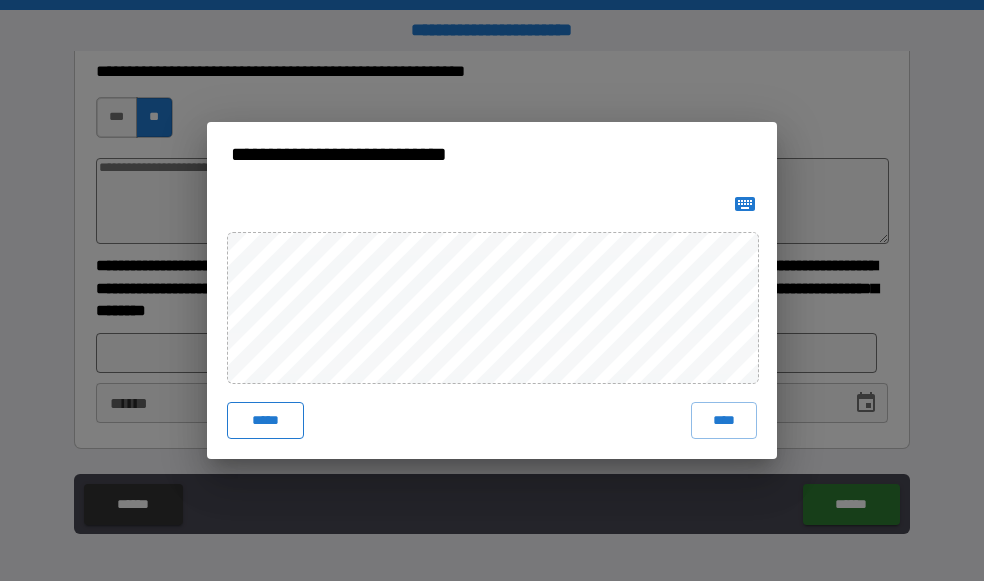 click on "*****" at bounding box center [265, 420] 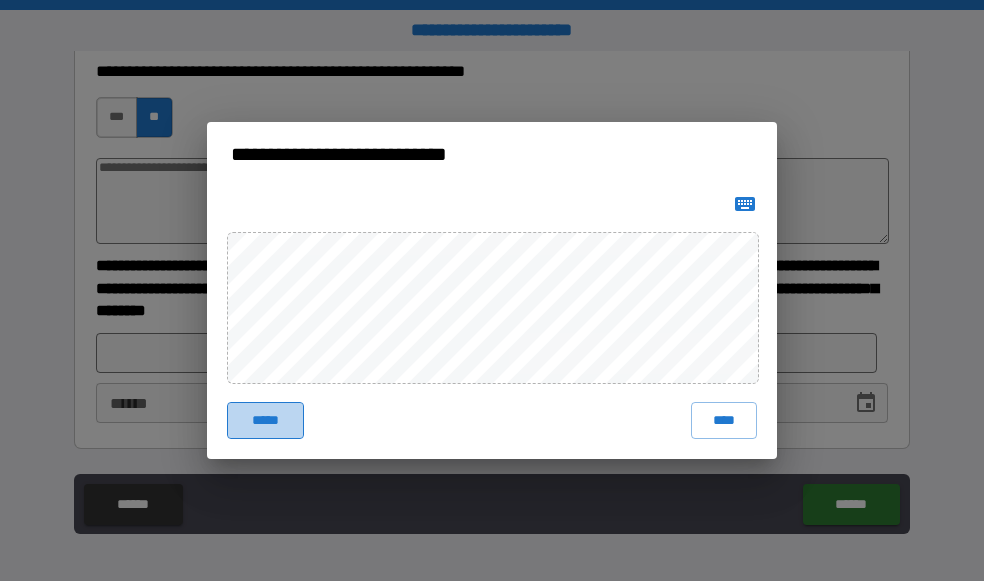click on "*****" at bounding box center [265, 420] 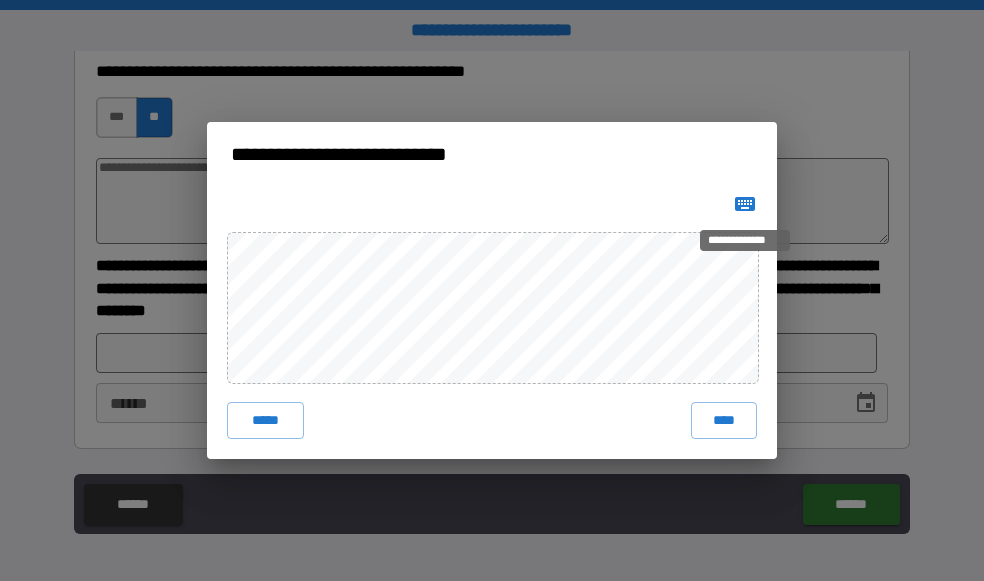 click 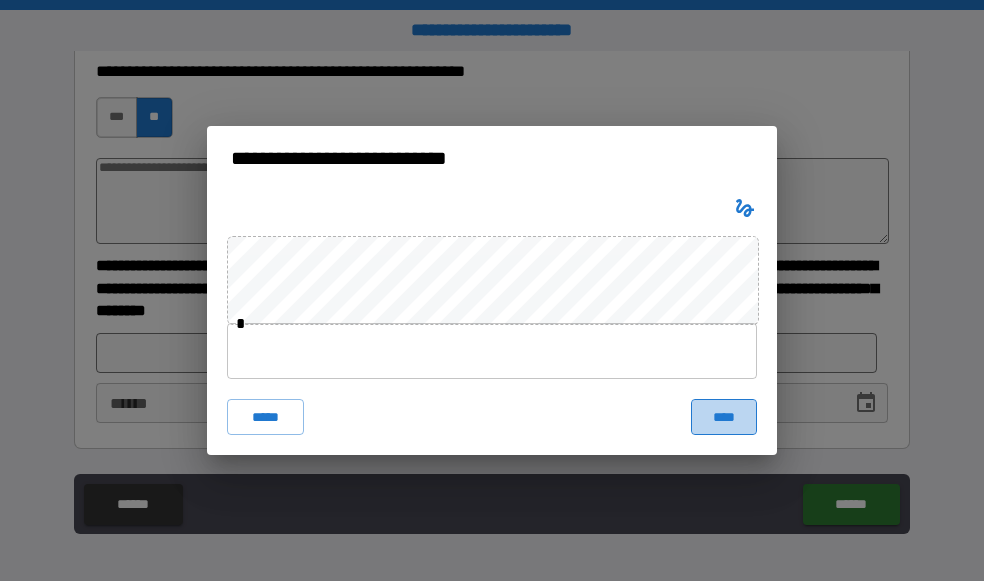 click on "****" at bounding box center [724, 417] 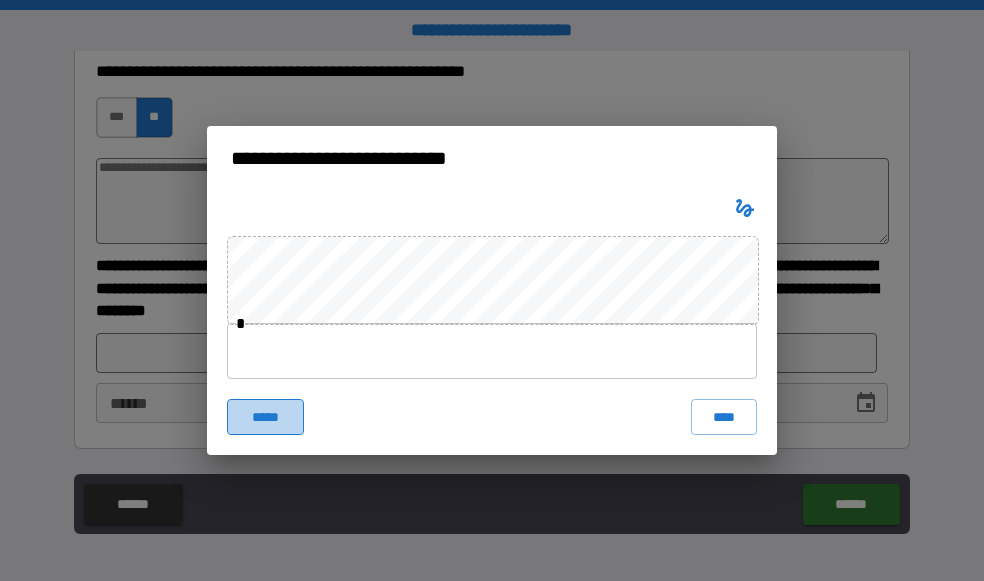 click on "*****" at bounding box center [265, 417] 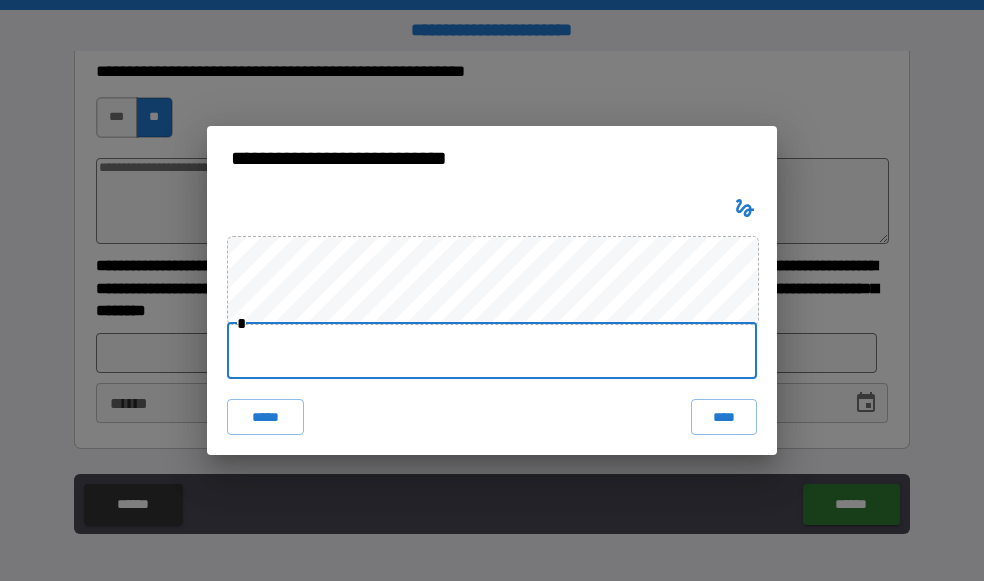 click at bounding box center (492, 351) 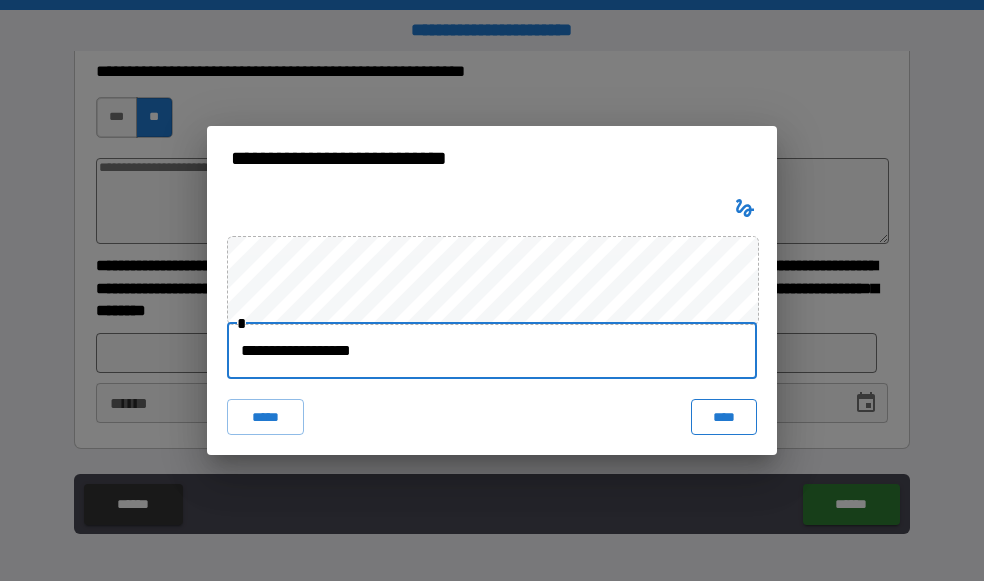 type on "**********" 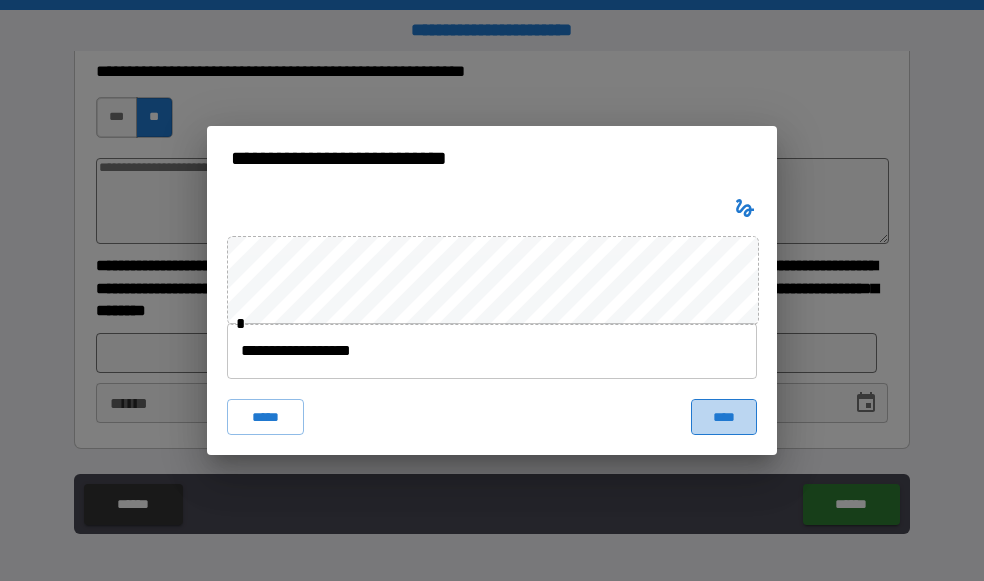 click on "****" at bounding box center (724, 417) 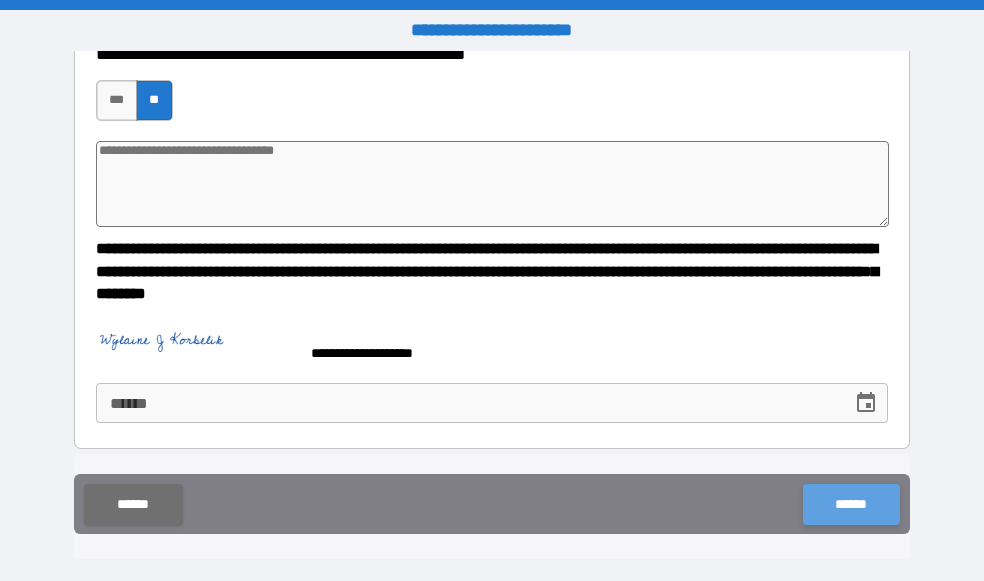 click on "******" at bounding box center (851, 504) 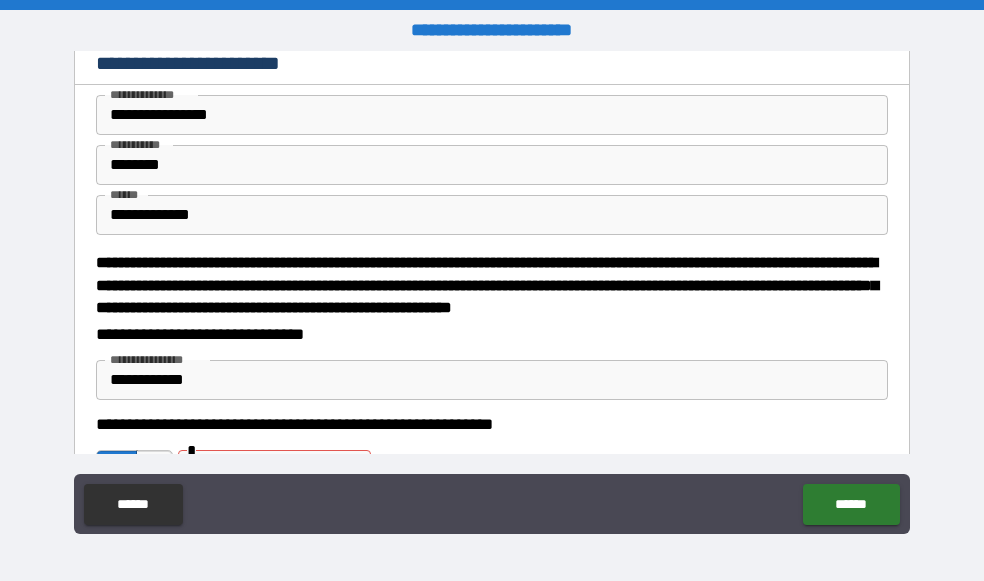 scroll, scrollTop: 0, scrollLeft: 0, axis: both 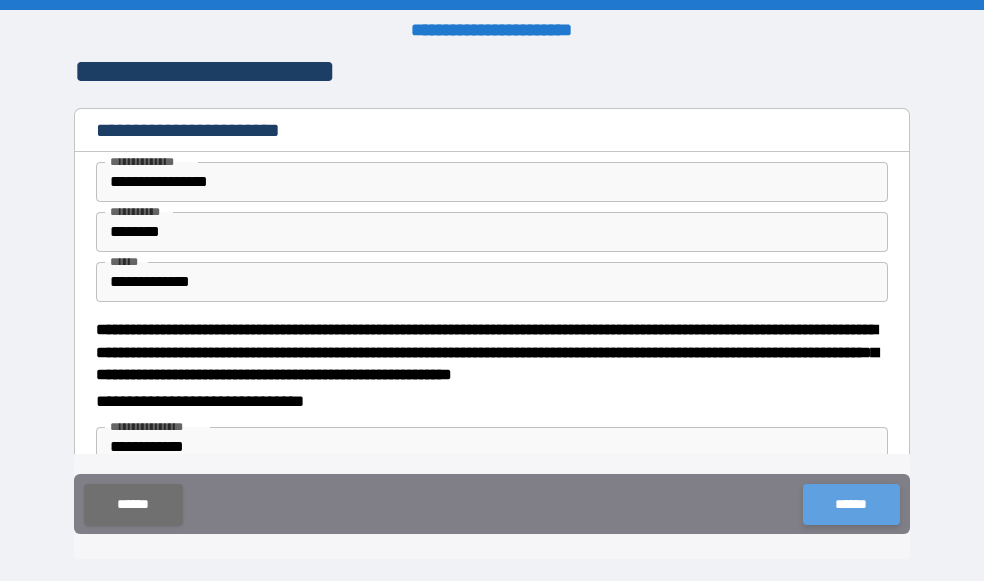 click on "******" at bounding box center (851, 504) 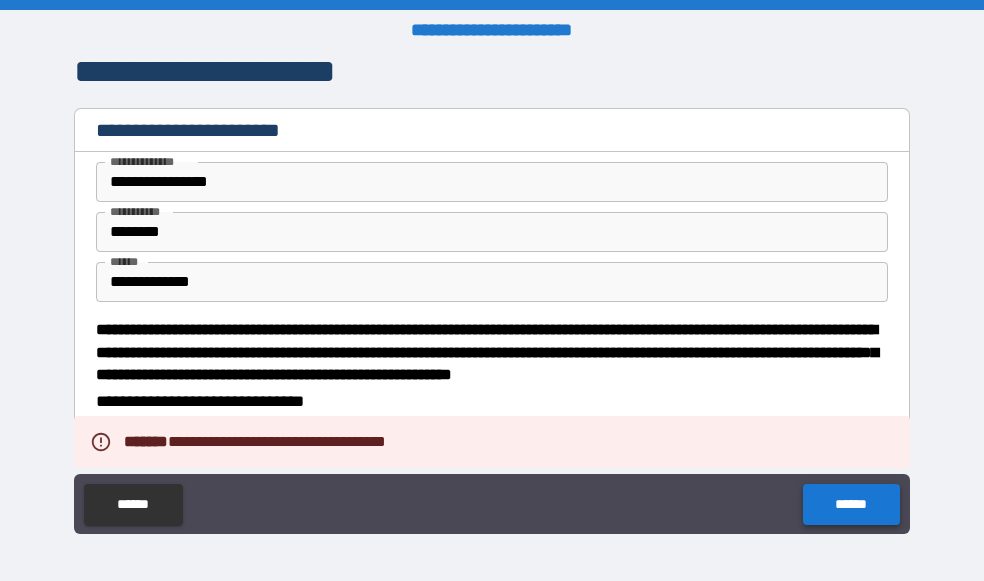 type on "*" 